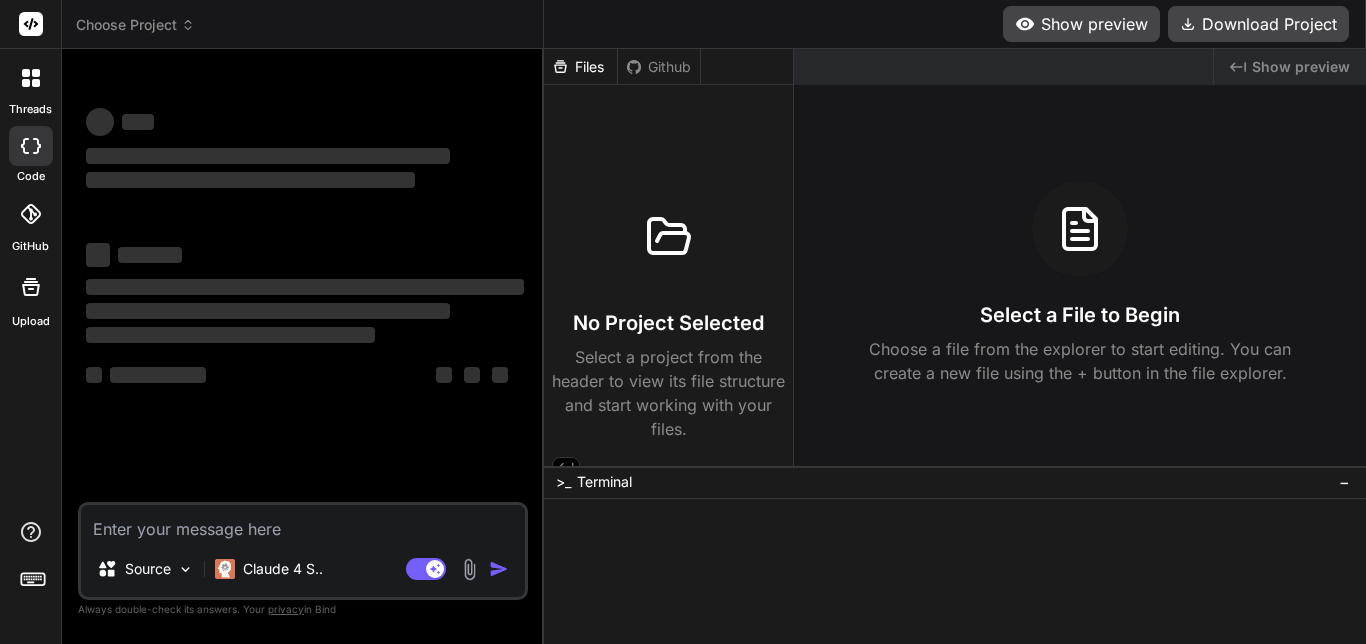 scroll, scrollTop: 0, scrollLeft: 0, axis: both 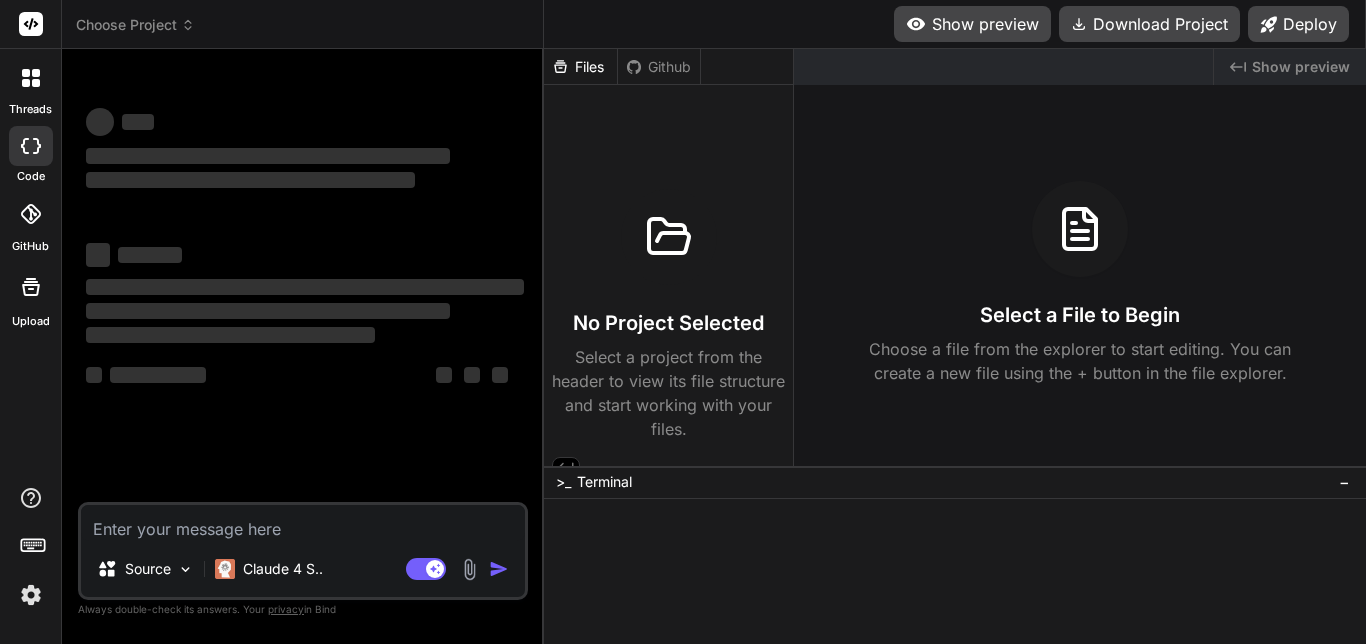 click on "Choose Project" at bounding box center (135, 25) 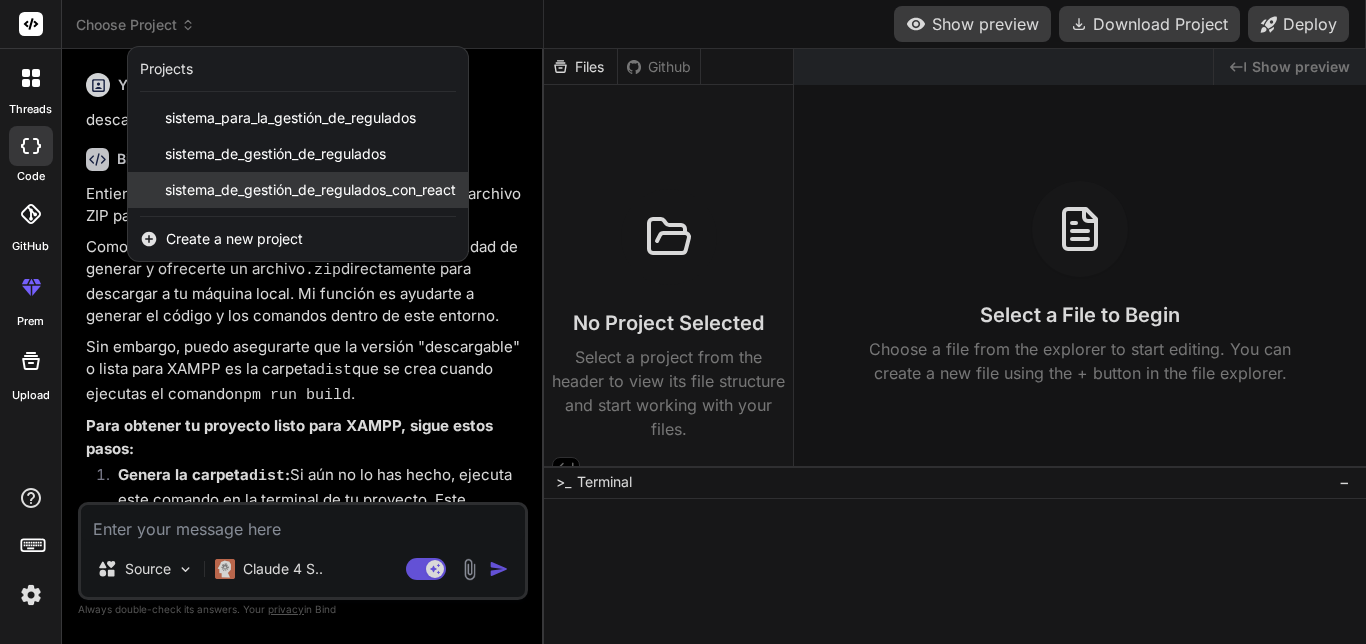 click on "sistema_de_gestión_de_regulados_con_react" at bounding box center [310, 190] 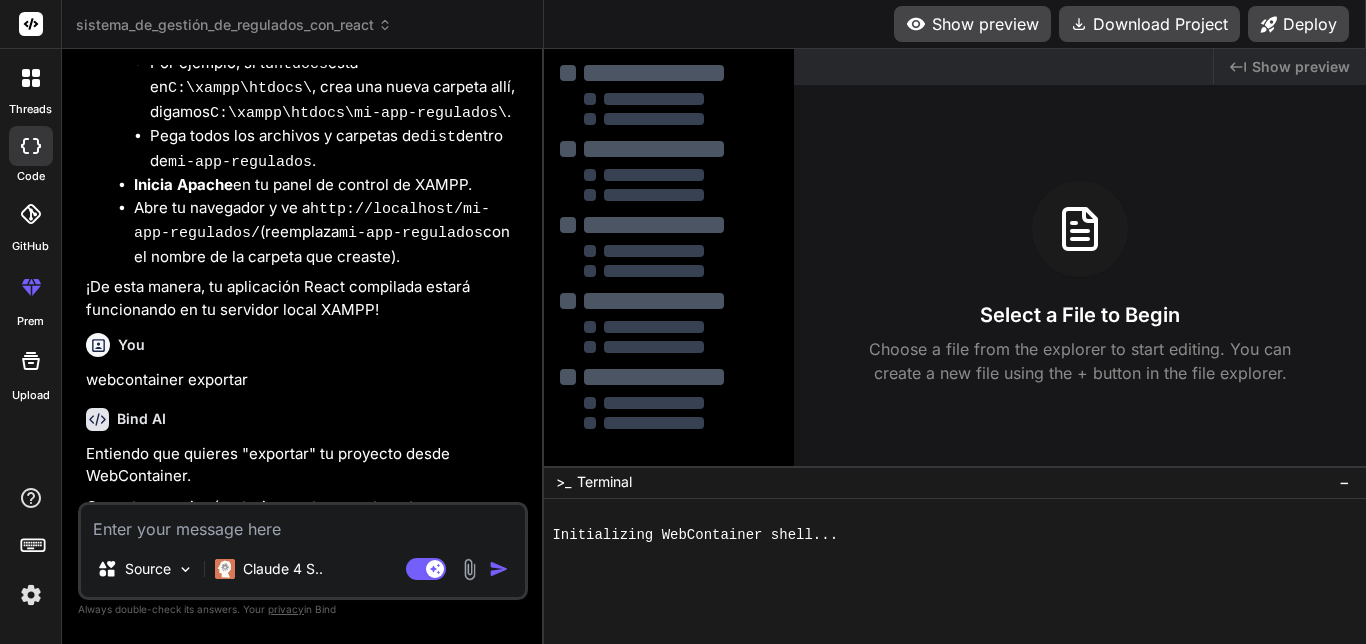 scroll, scrollTop: 3793, scrollLeft: 0, axis: vertical 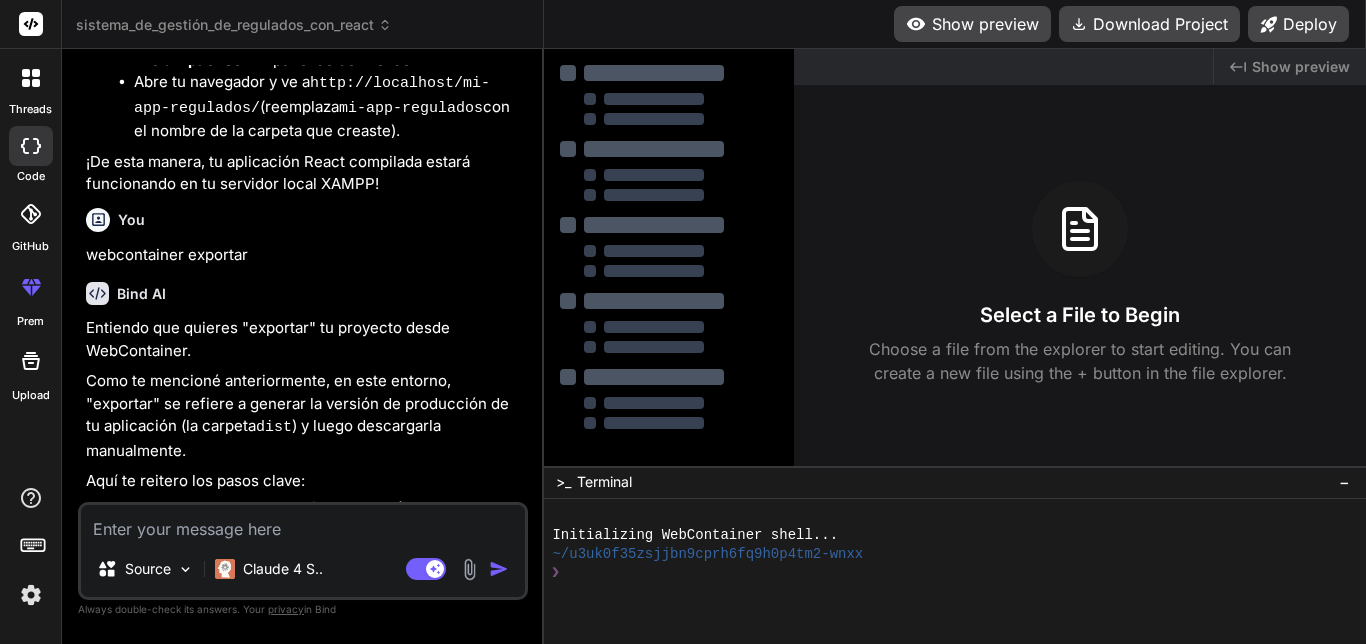 type on "x" 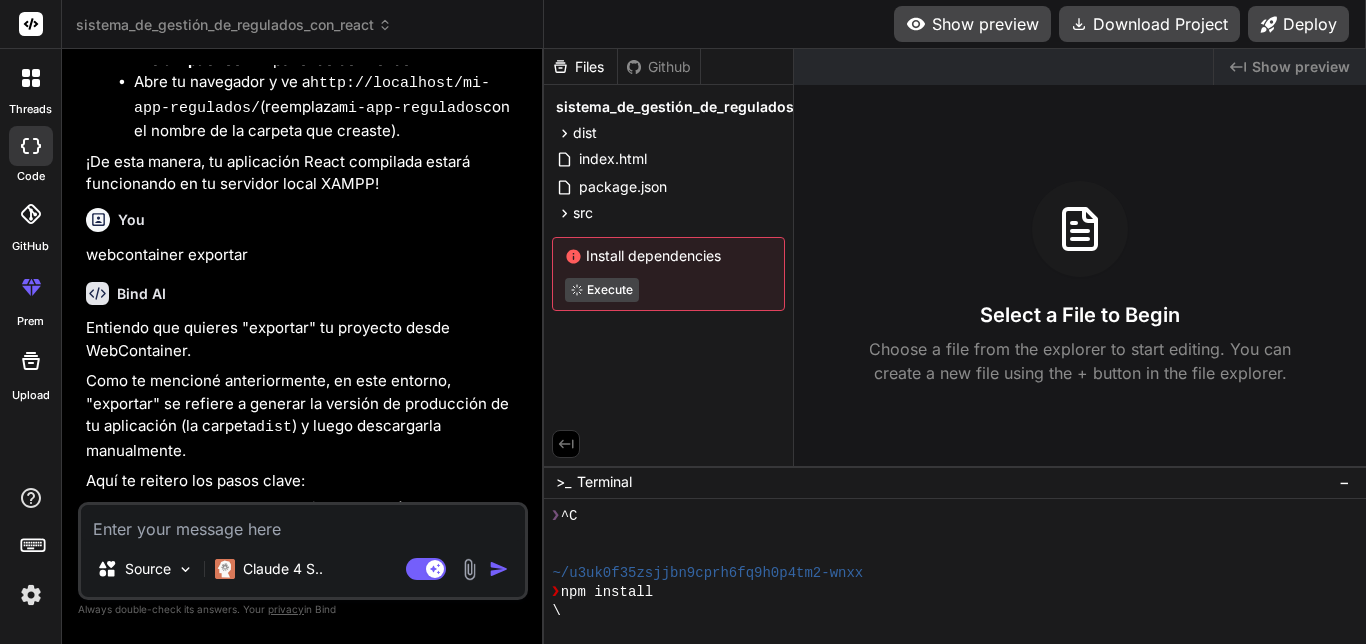 scroll, scrollTop: 4493, scrollLeft: 0, axis: vertical 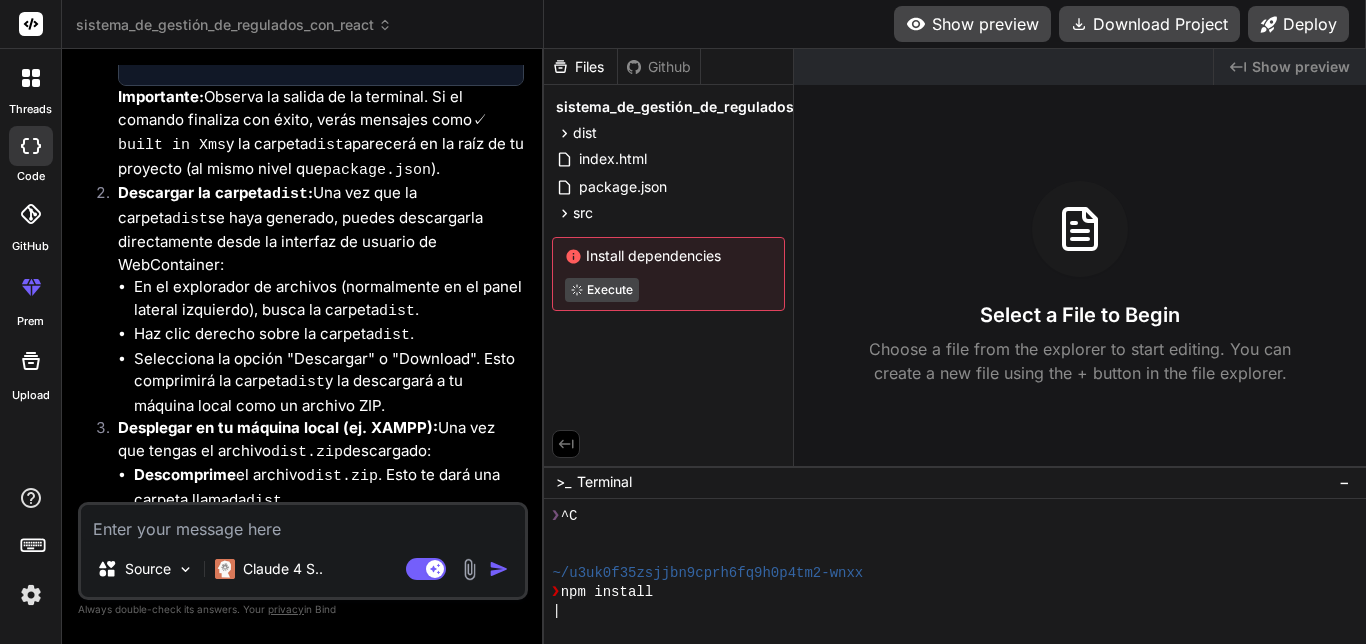 click at bounding box center (303, 523) 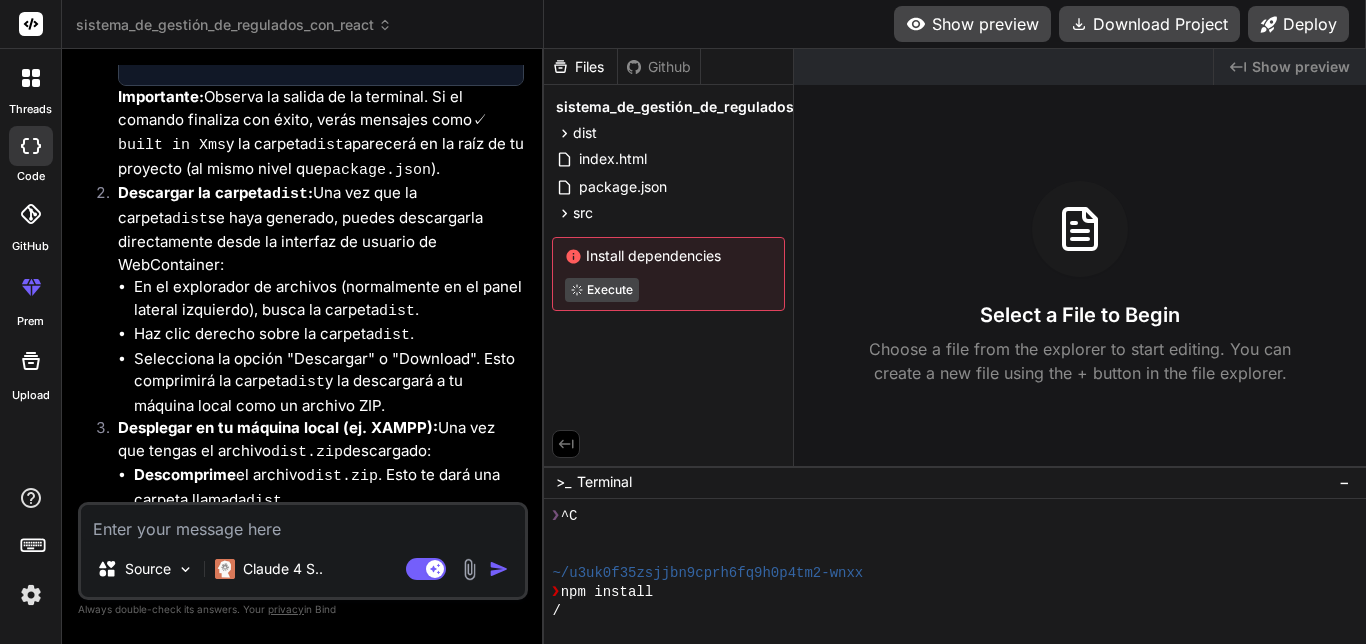 type on "a" 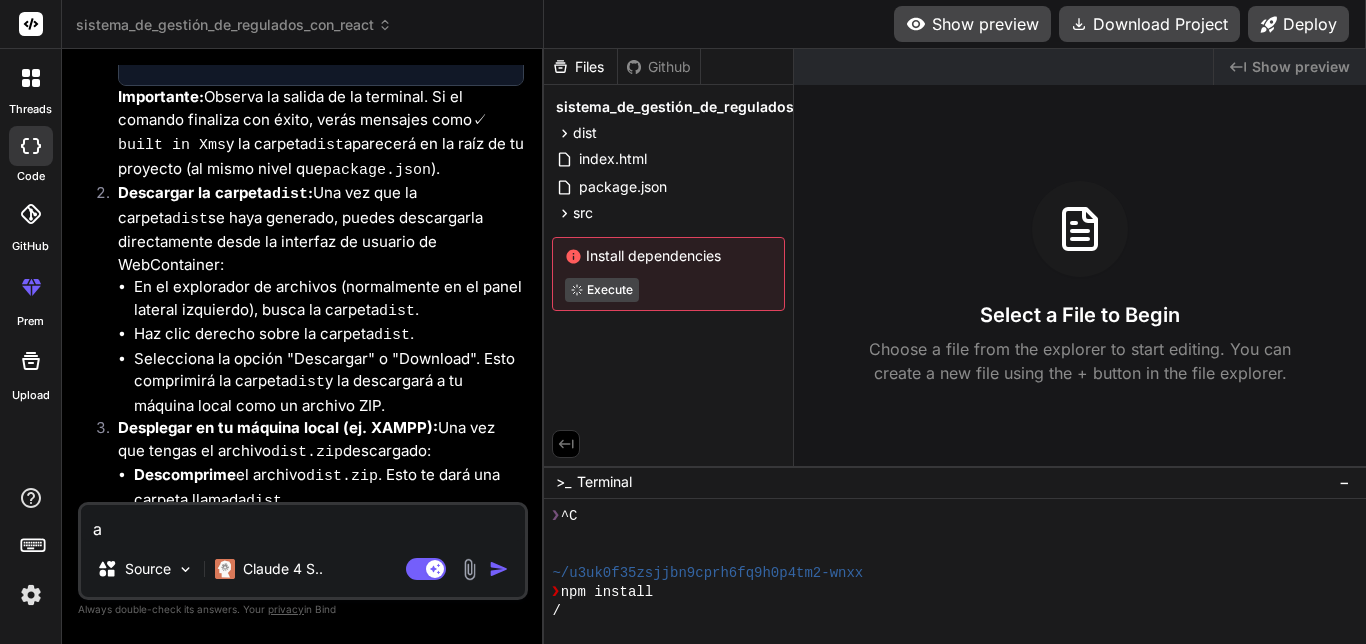 type on "x" 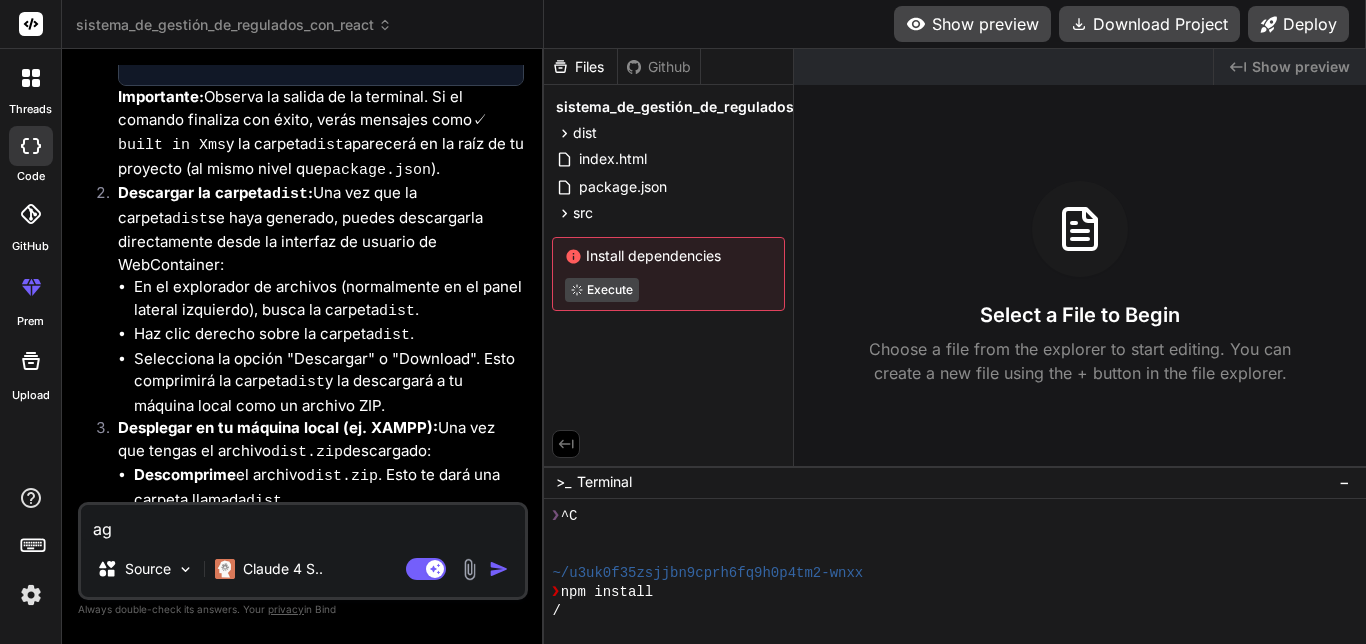 type on "agr" 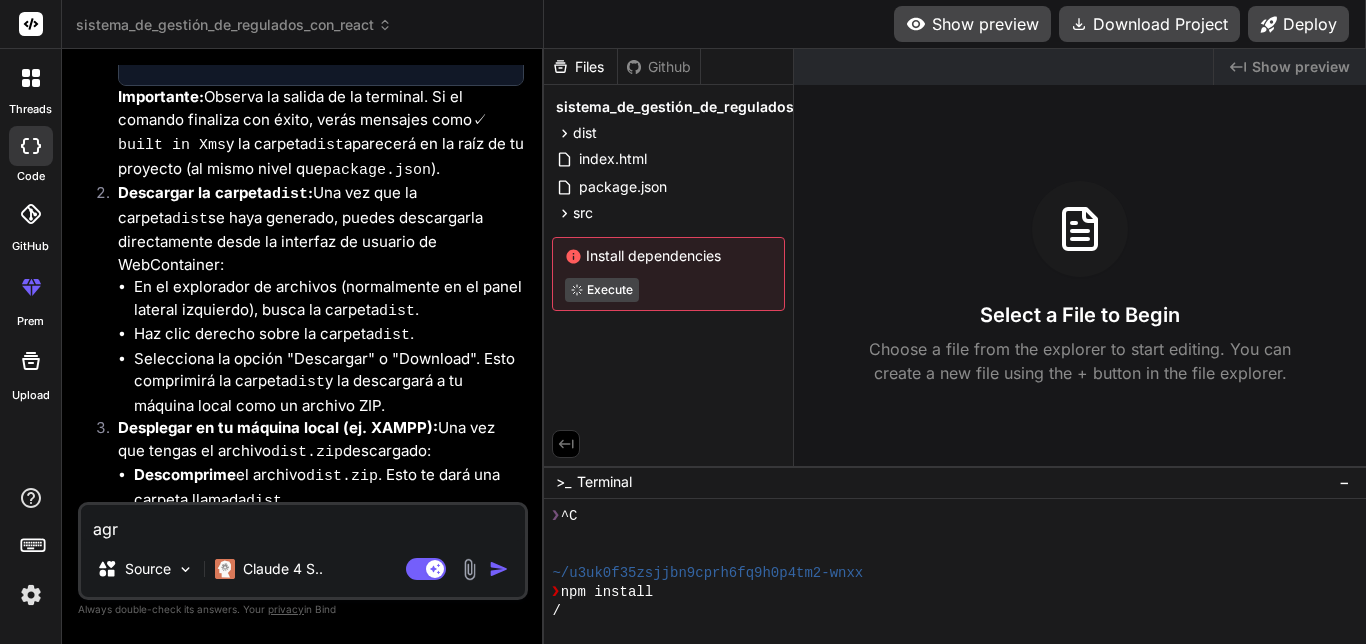 type on "x" 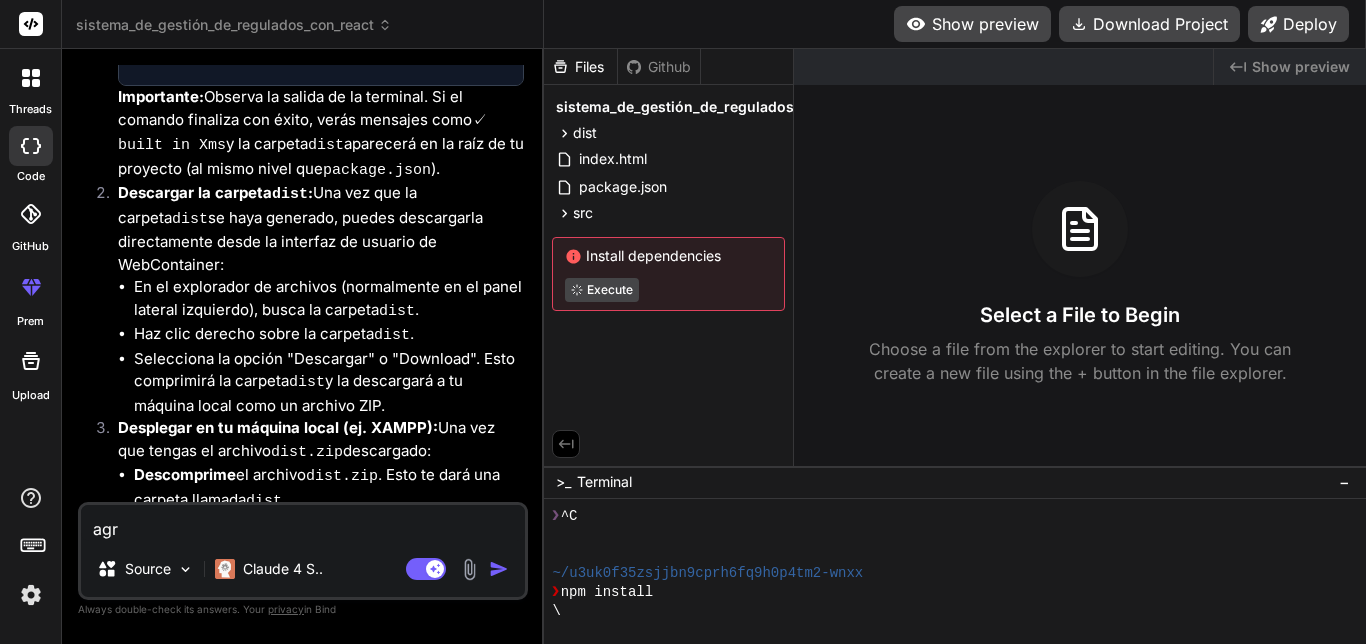 type on "agre" 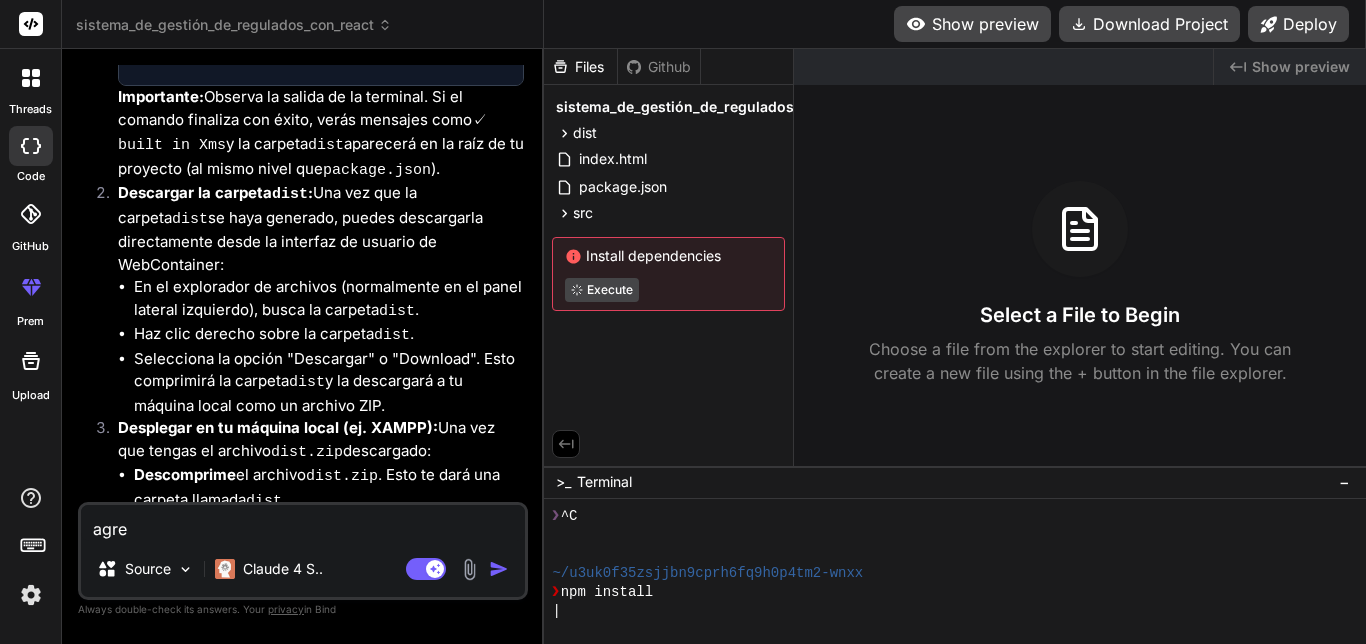 type on "agr" 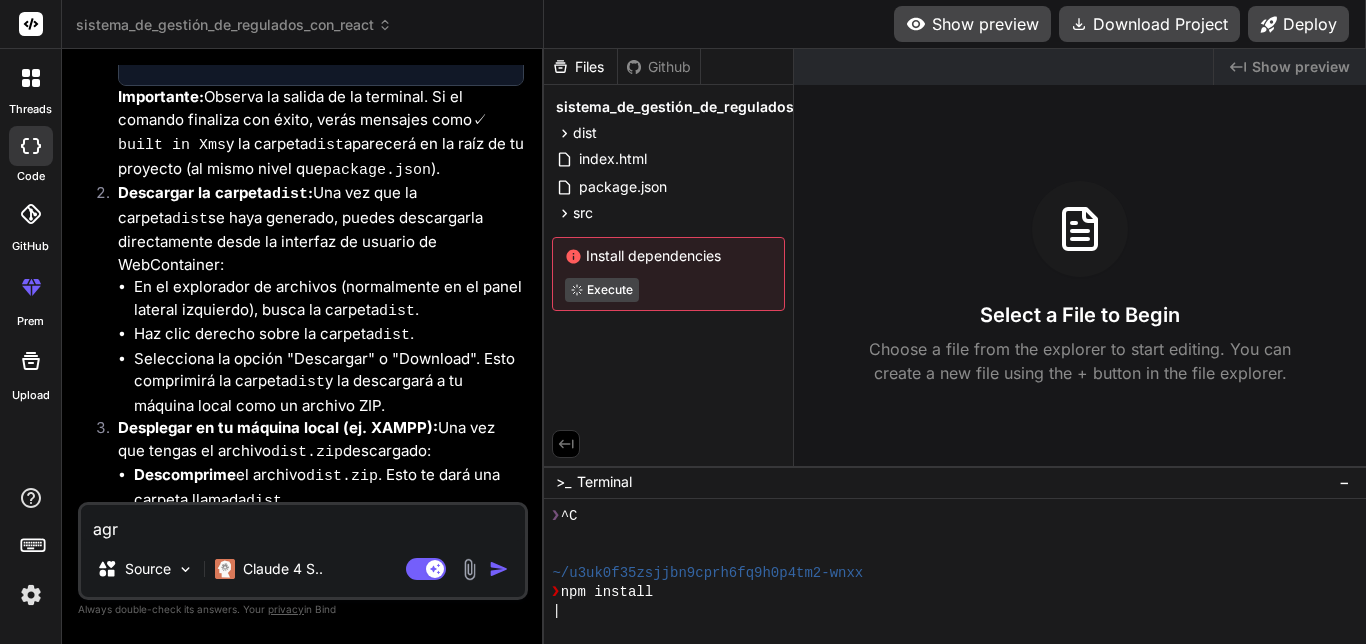 type on "ag" 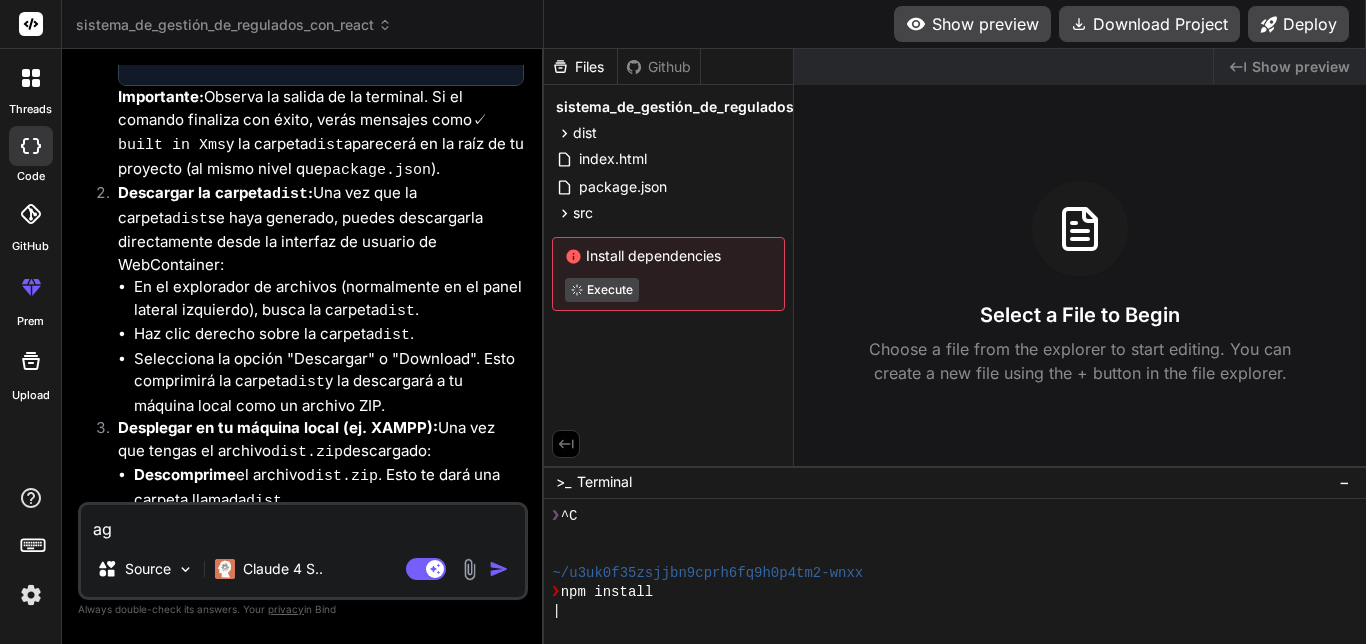 type on "a" 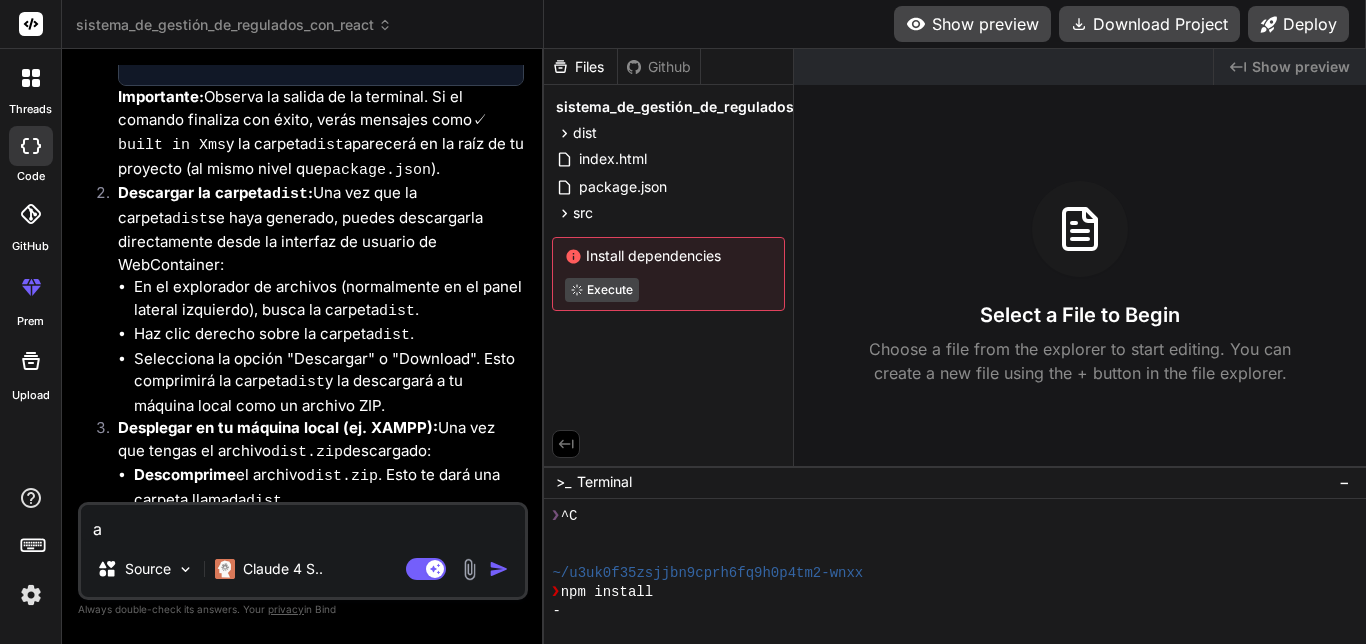 type 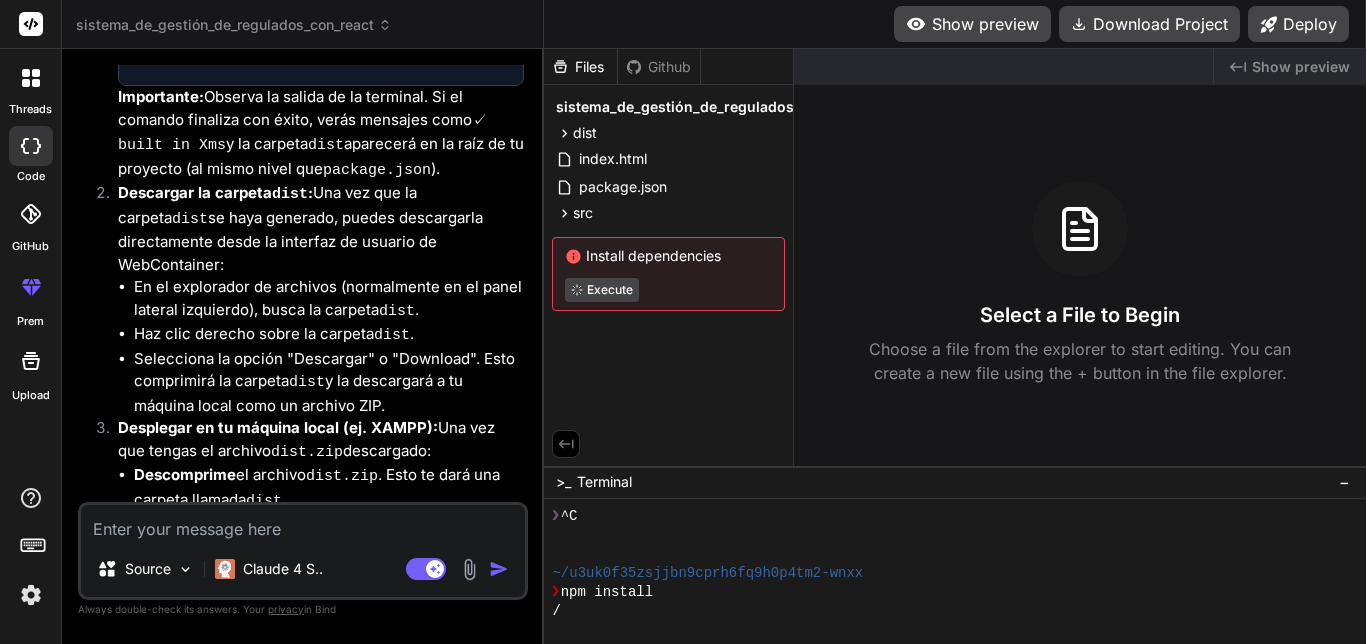 click on "sistema_de_gestión_de_regulados_con_react" at bounding box center [234, 25] 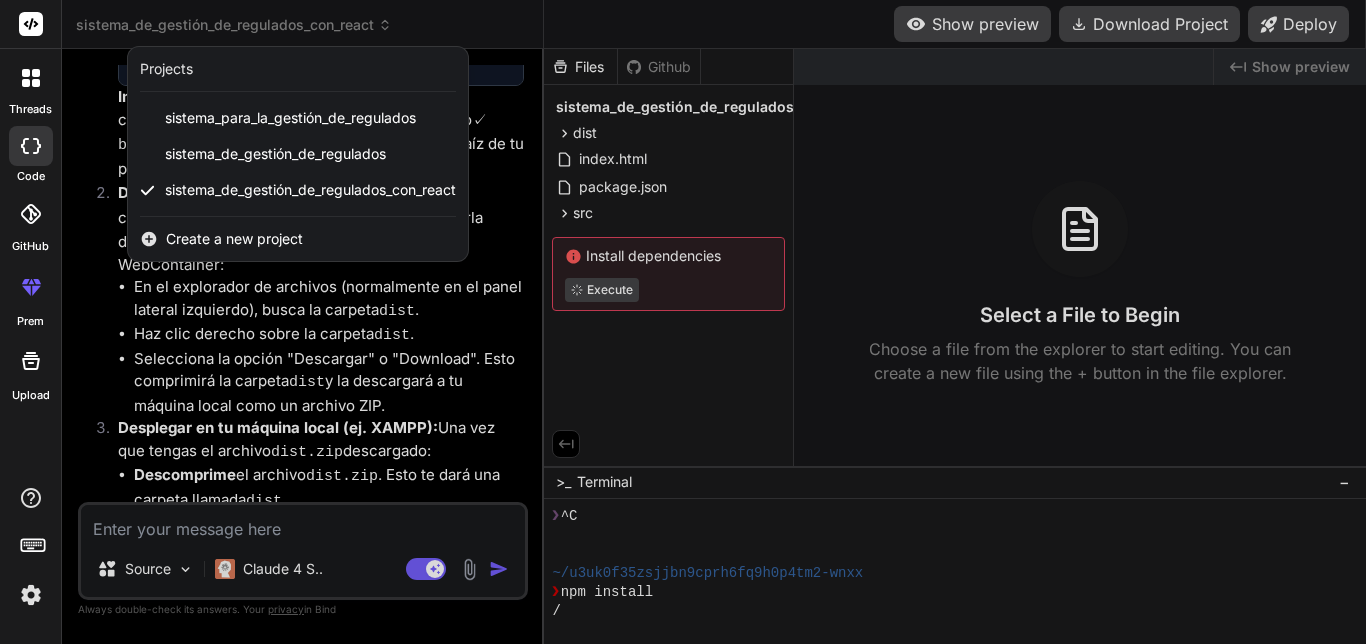 click on "Create a new project" at bounding box center (234, 239) 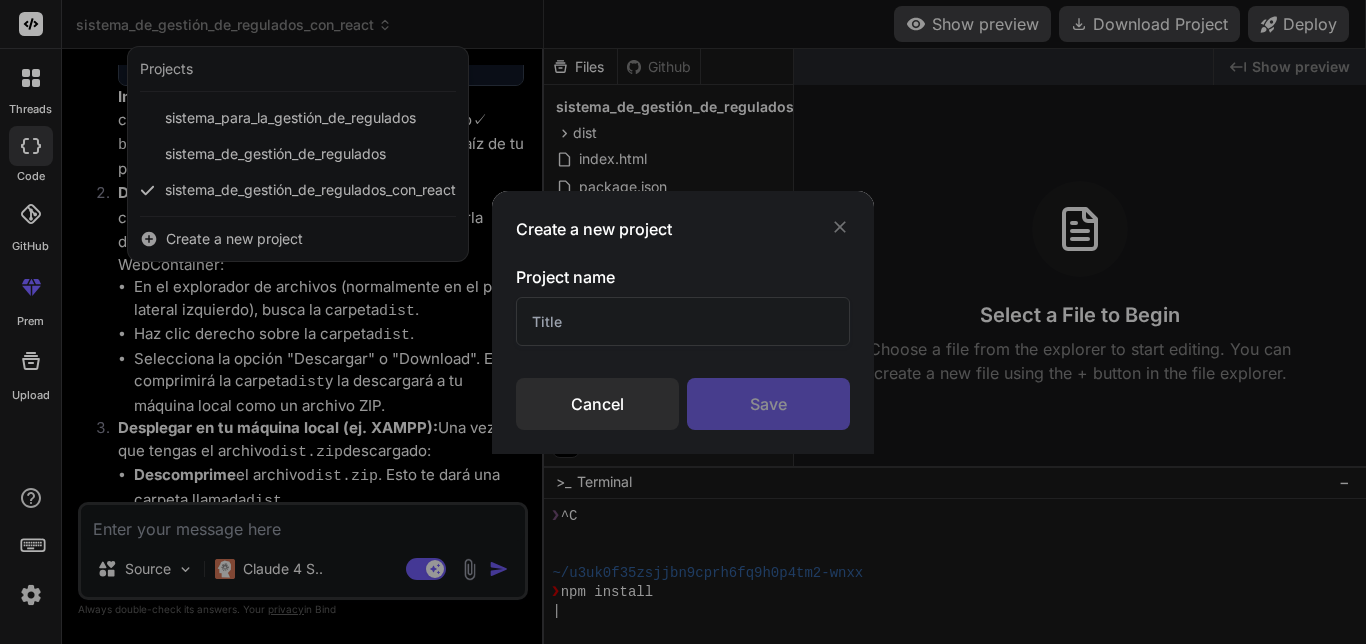click at bounding box center (683, 321) 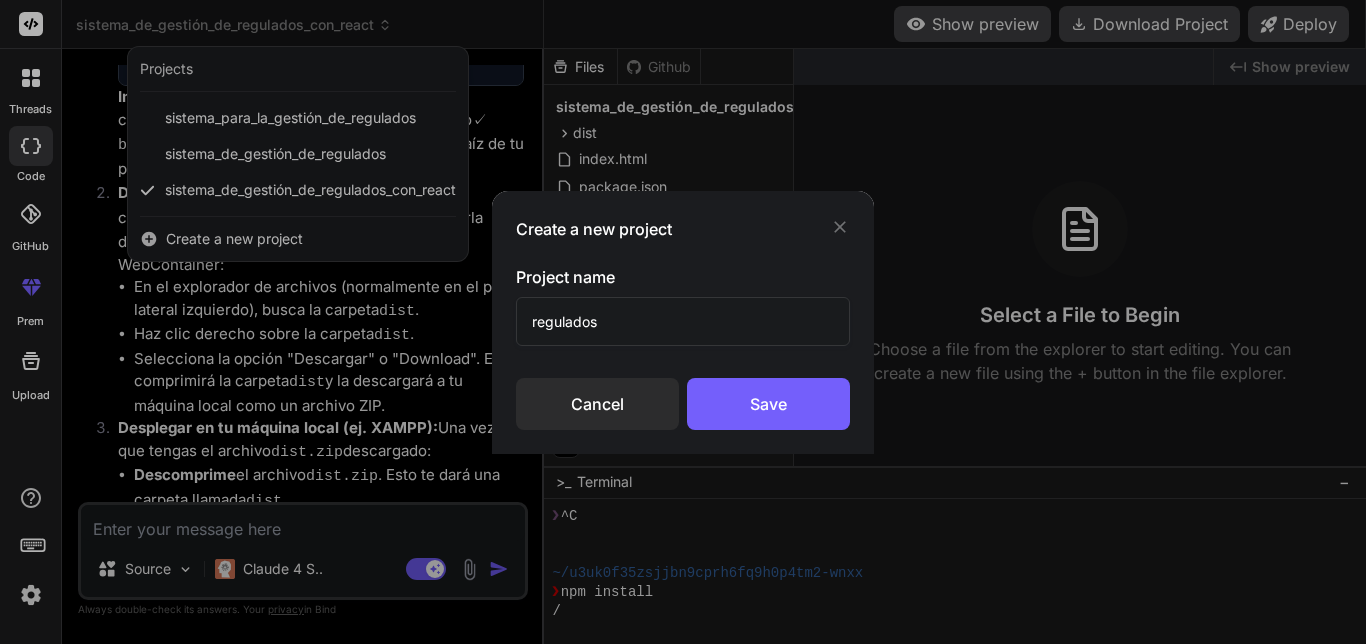 type on "regulados" 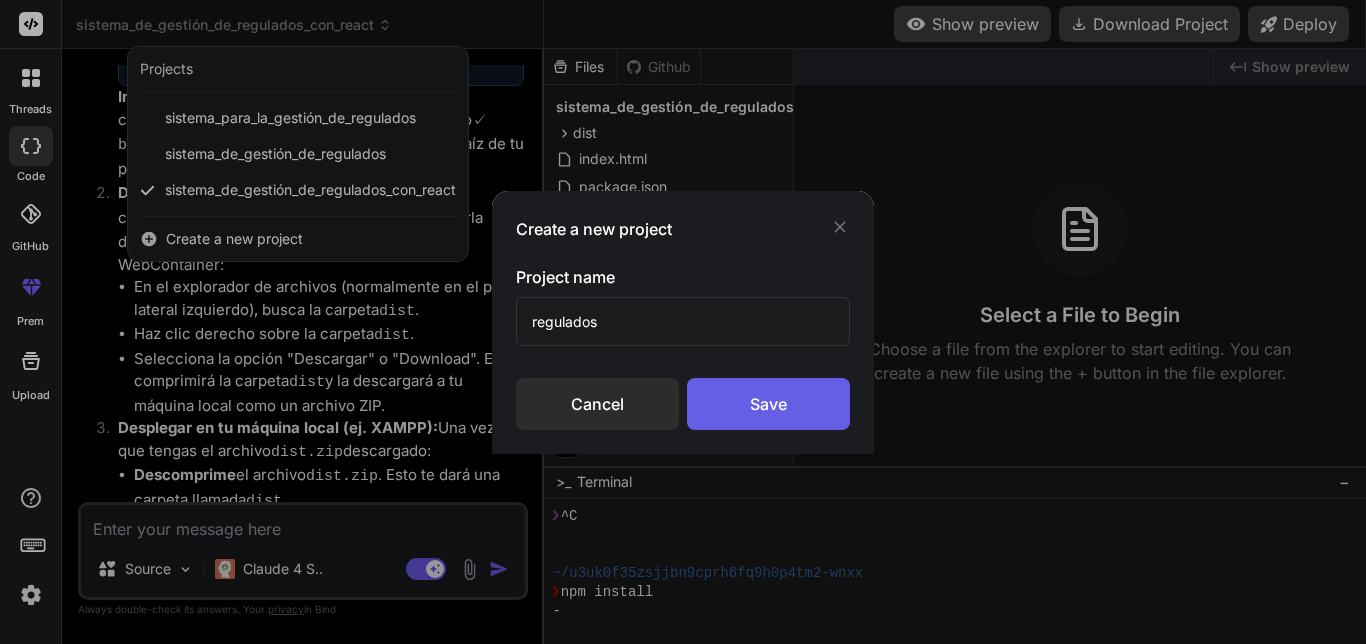 click on "Save" at bounding box center [768, 404] 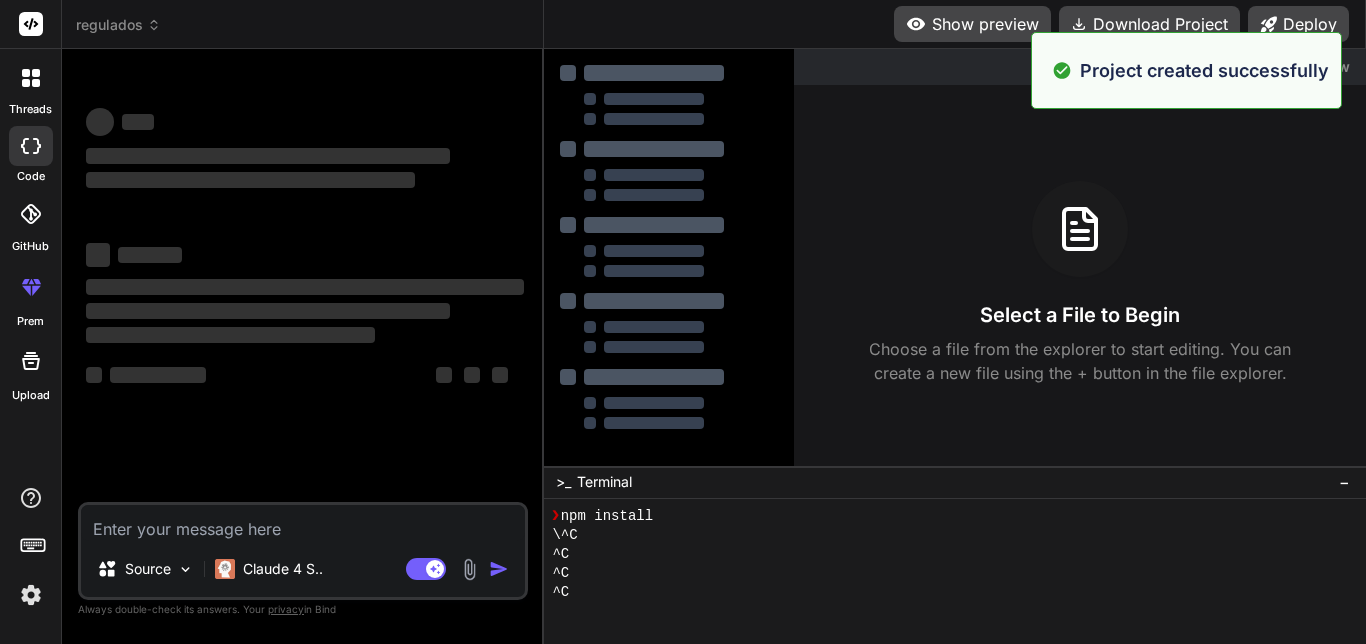 scroll, scrollTop: 0, scrollLeft: 0, axis: both 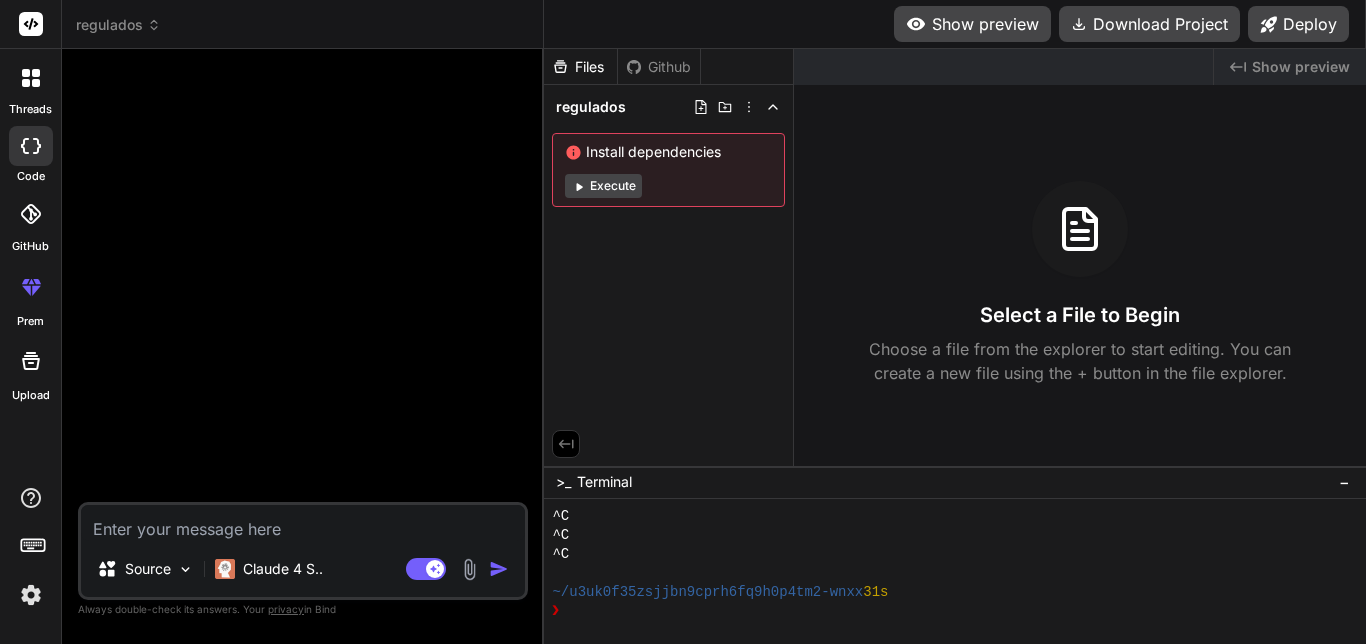 click at bounding box center (303, 523) 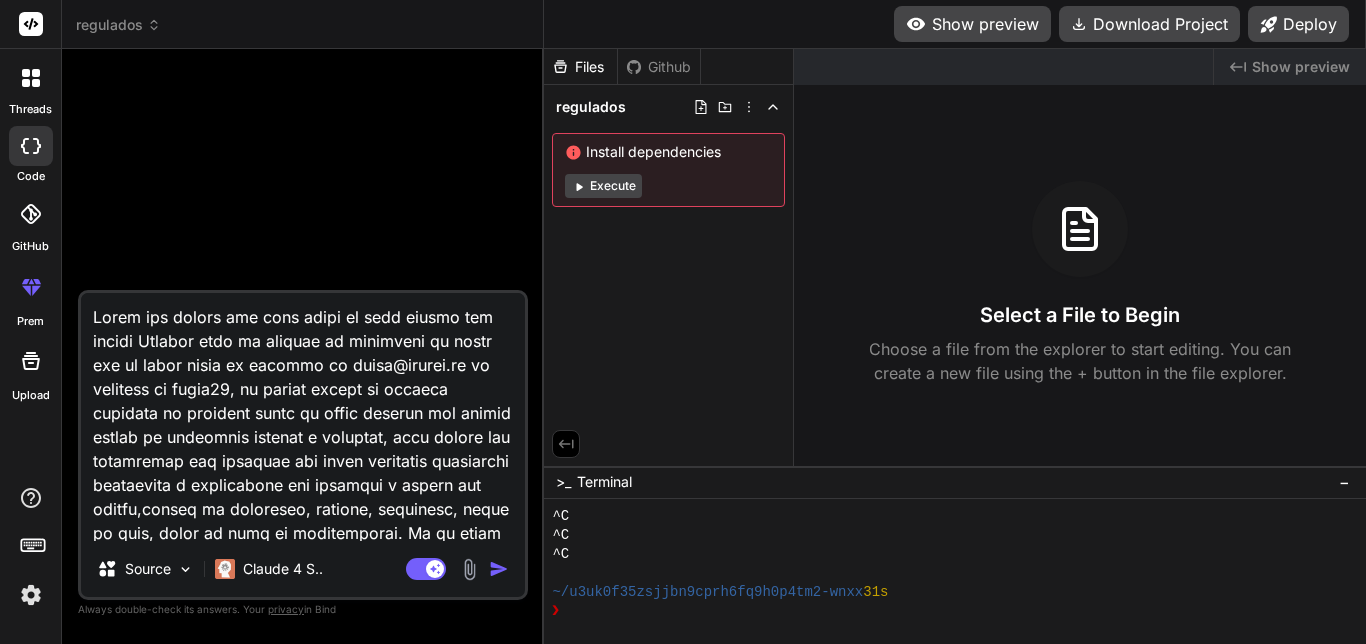 scroll, scrollTop: 362, scrollLeft: 0, axis: vertical 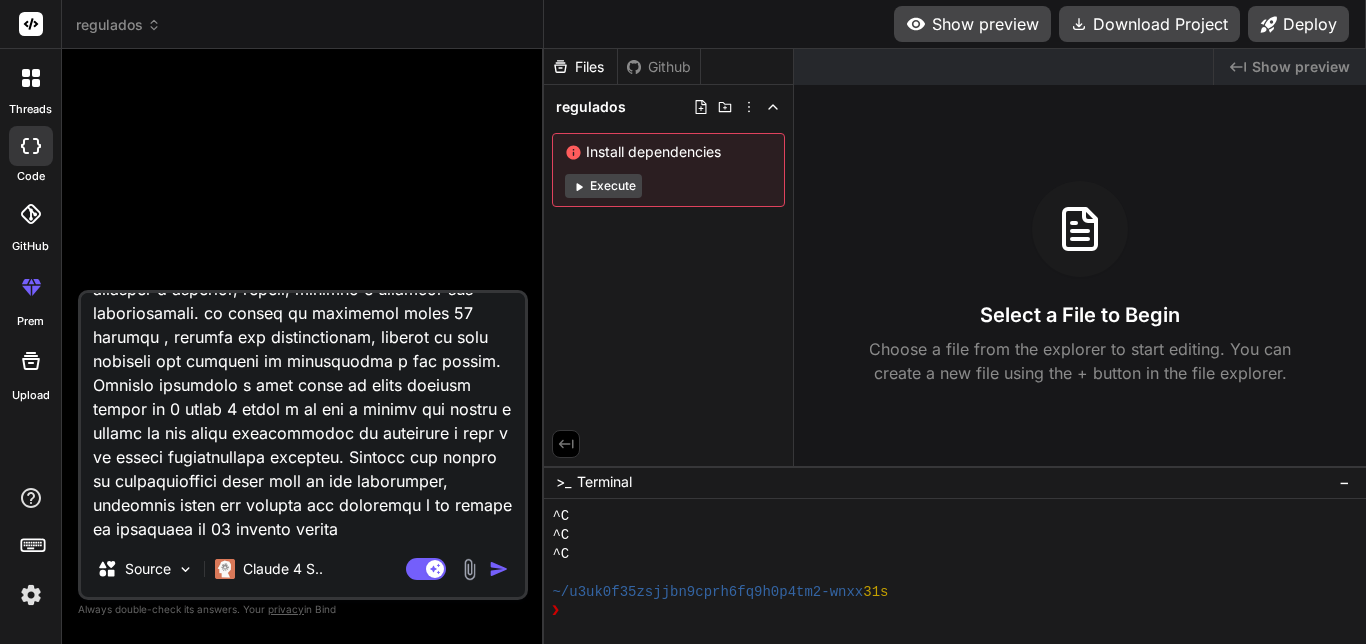 type on "Crear una pagina web para poner en xamp htdocs con nombre Sistema para la gestion de regulados en https con un login donde el usuario es admin@etecsa.cu el password es admin13, la pagina tendra la gestion avanzada de usuarios donde se puede filtrar por nombre carnet de identidad nombres y apllidos, esta pagina web almacenara los usuarios que esten regulados insertando eliminando o modificando los usuarios a traves del estado,carnet de identidad, nombres, apellidos, fecha de alta, fecha de baja el departamento. En la parte de la administracion se puede editar los nombres de los departamentos.en ves de usuario o nombre de usuario es poner nombre y apellidos, agregar el estado que es regulado o liberado, editar, agregar o eliminar los departamentos. el carnet de identidad tiene 11 digitos , filtrar por departamentos, agregar si esta regulado por portador de informacion o por cuadro. Agregar pendiente a baja donde se pueda agregar tiempo de 3 meses 6 meses o un año y genere una alerta a partir de los datos int..." 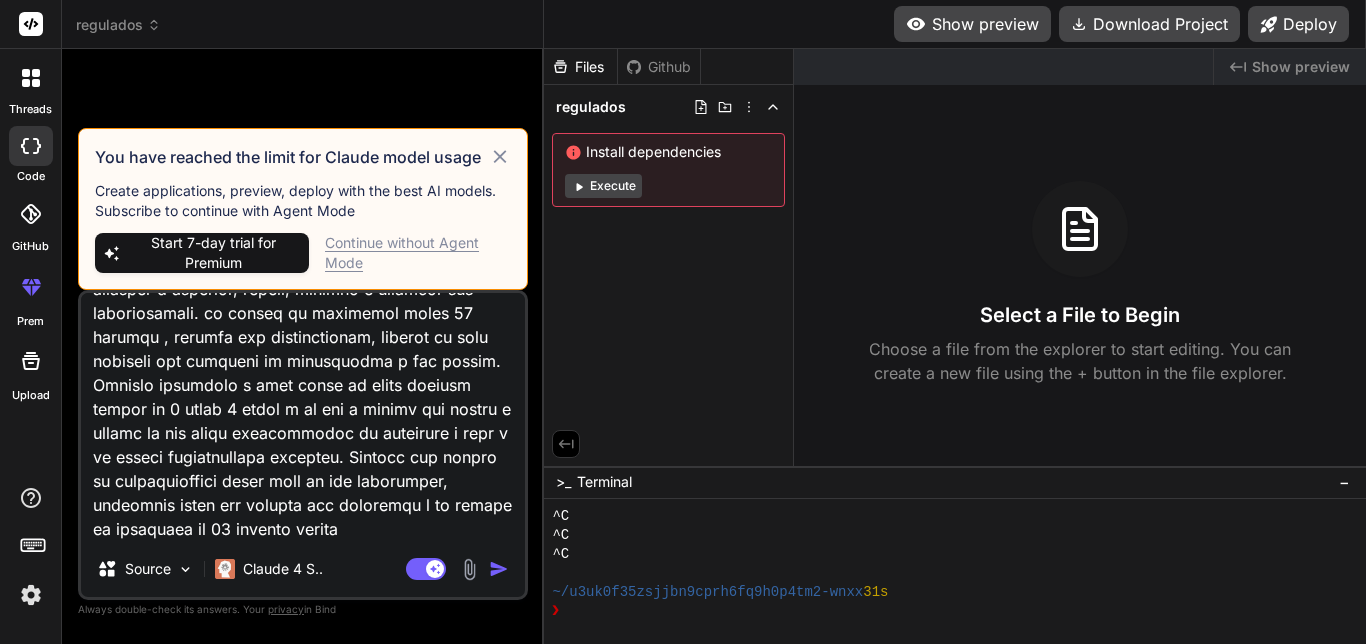 click on "Continue without Agent Mode" at bounding box center [418, 253] 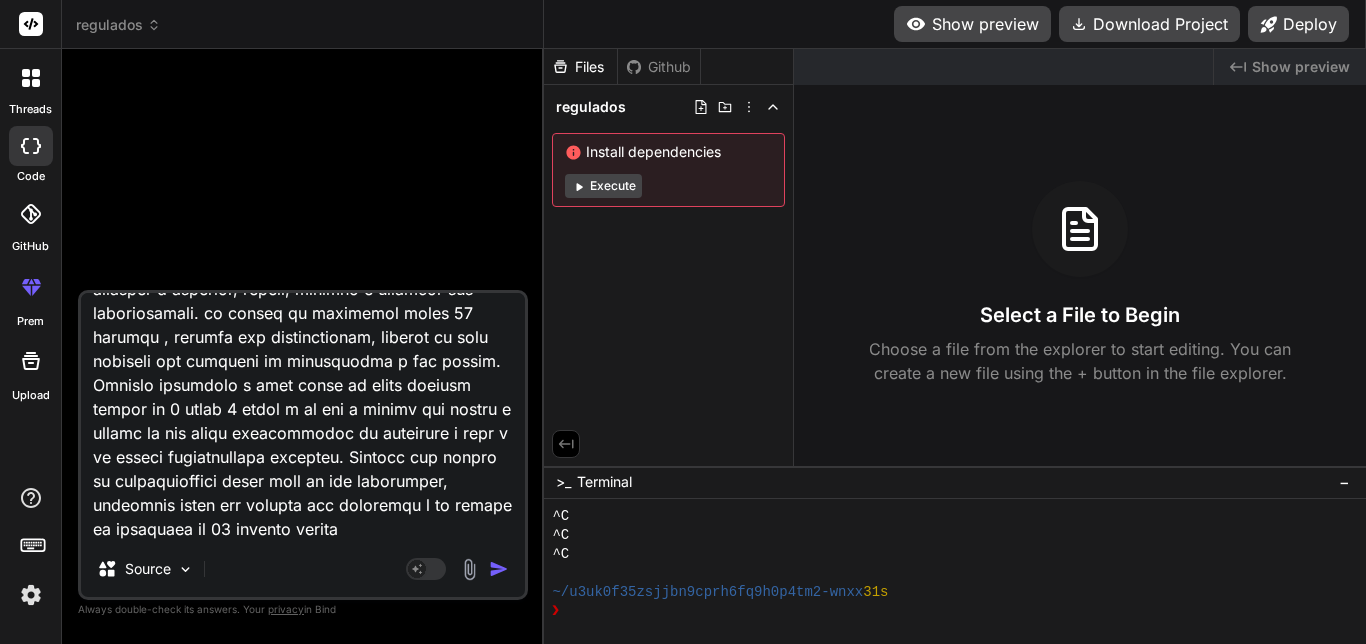 click at bounding box center (303, 417) 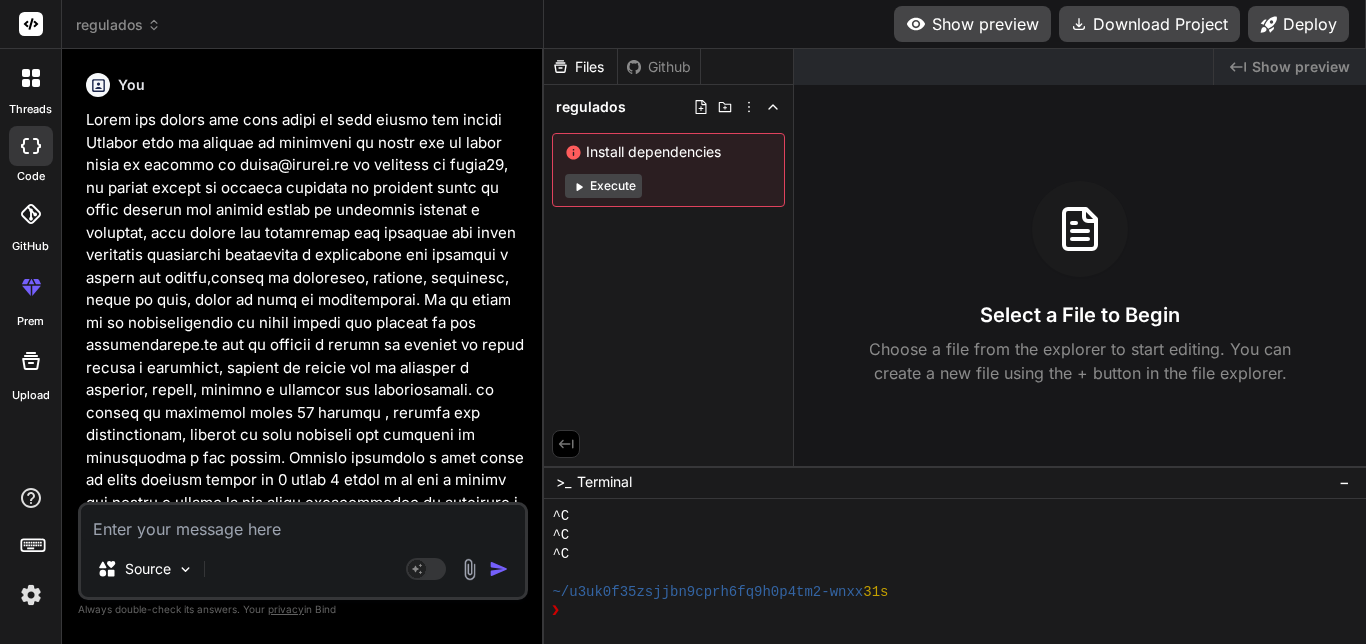 scroll, scrollTop: 0, scrollLeft: 0, axis: both 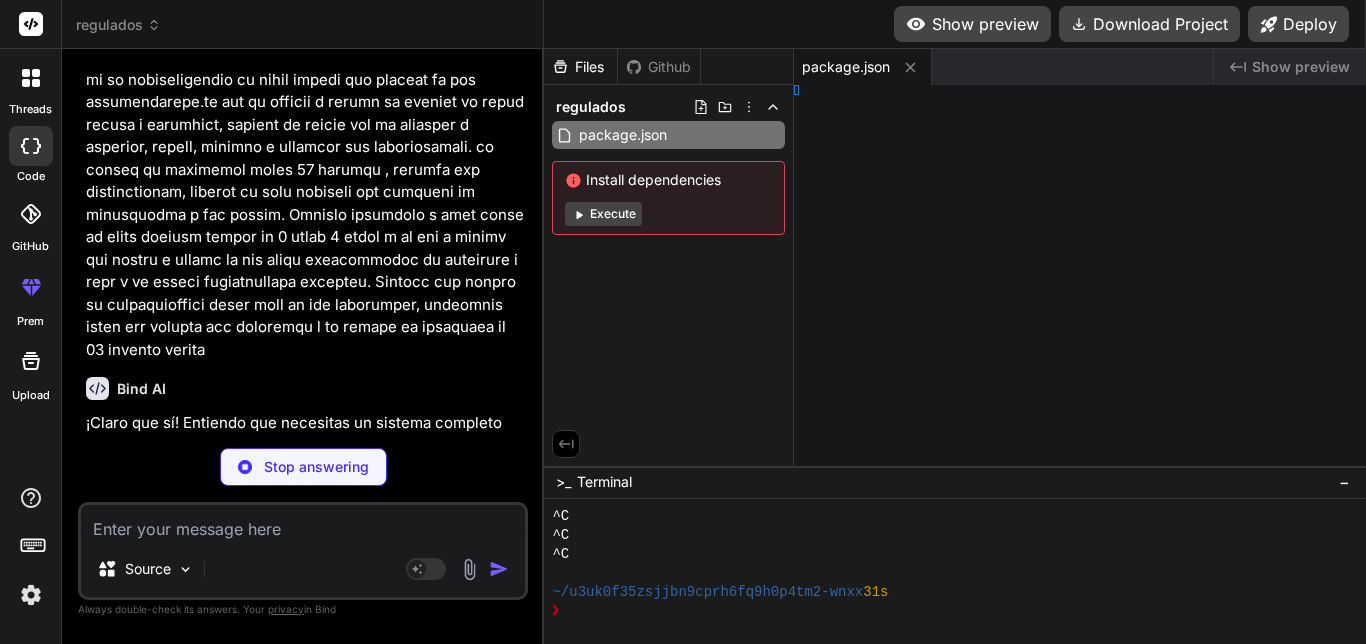 type on "x" 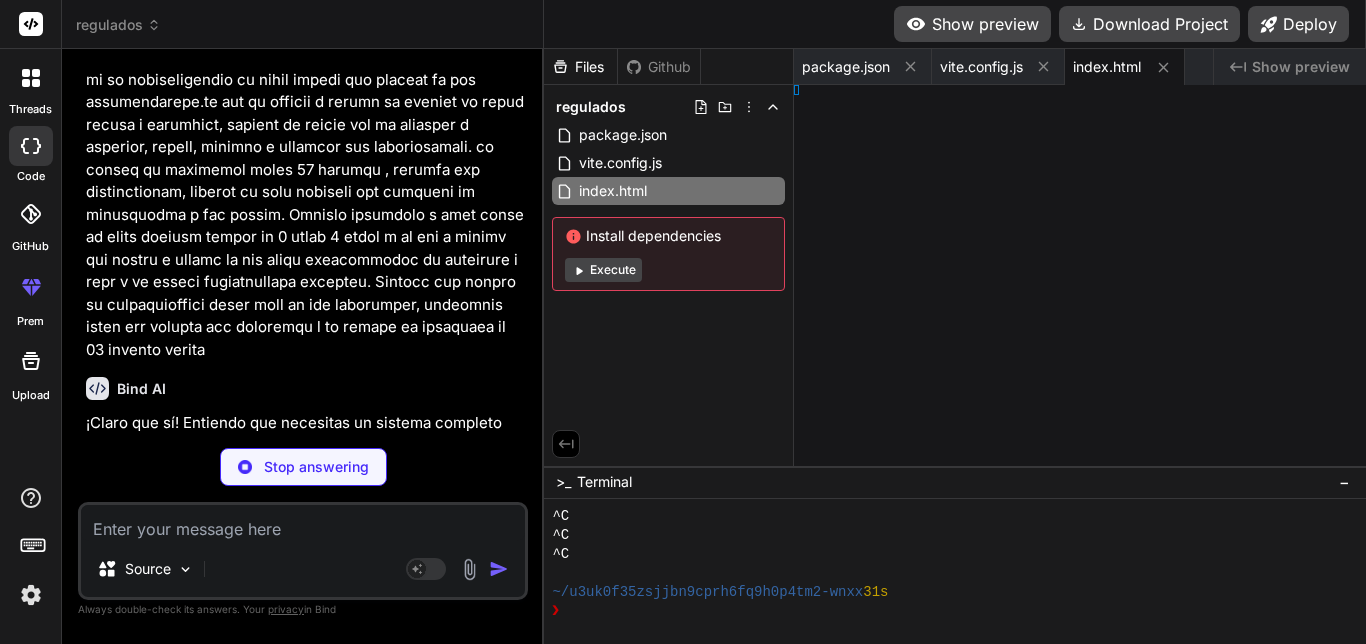 type on "x" 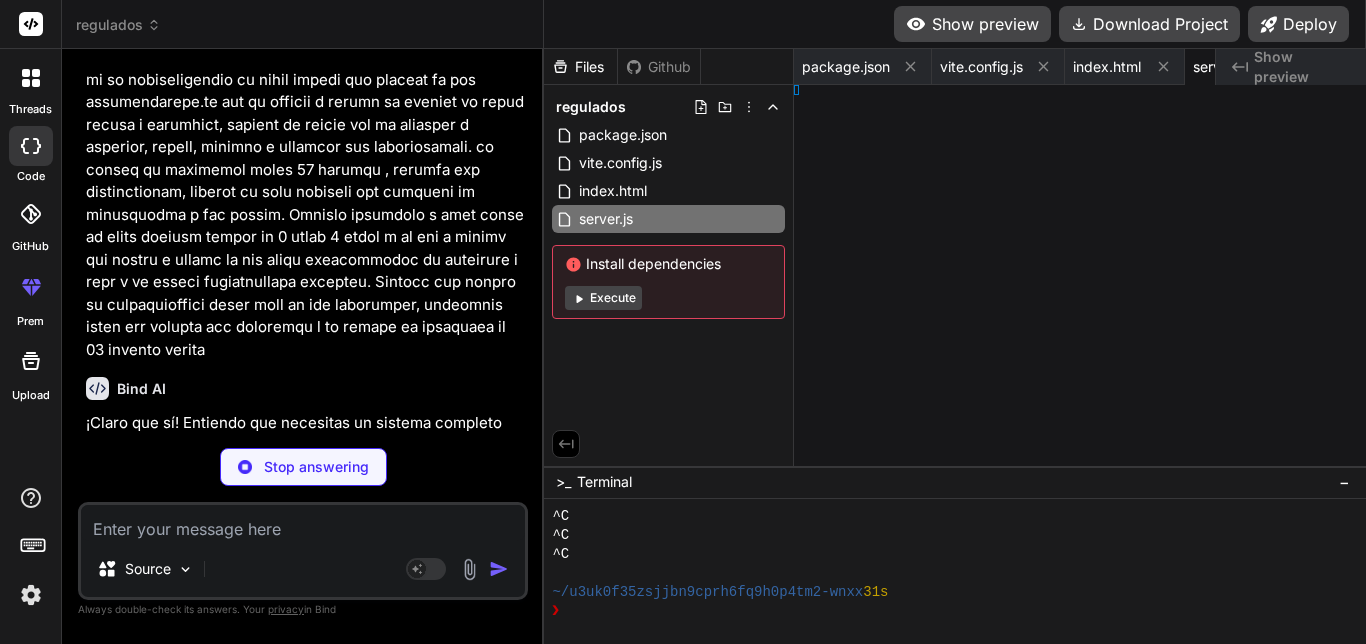 type on "x" 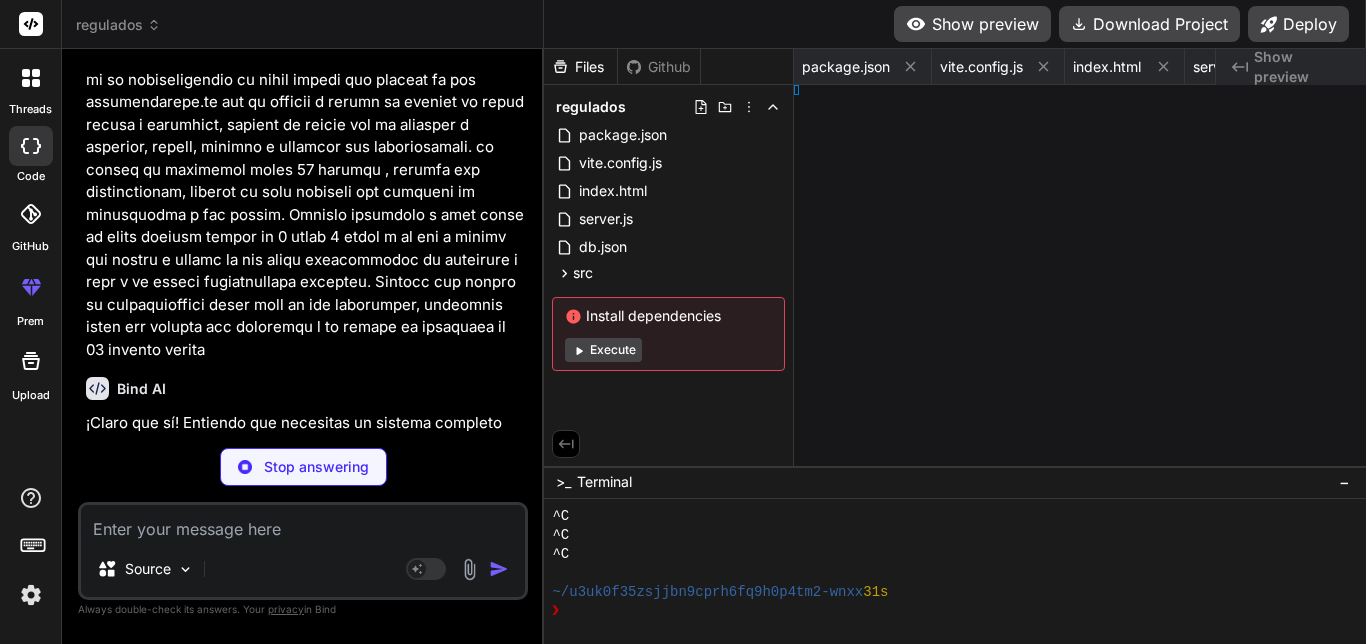 type on "x" 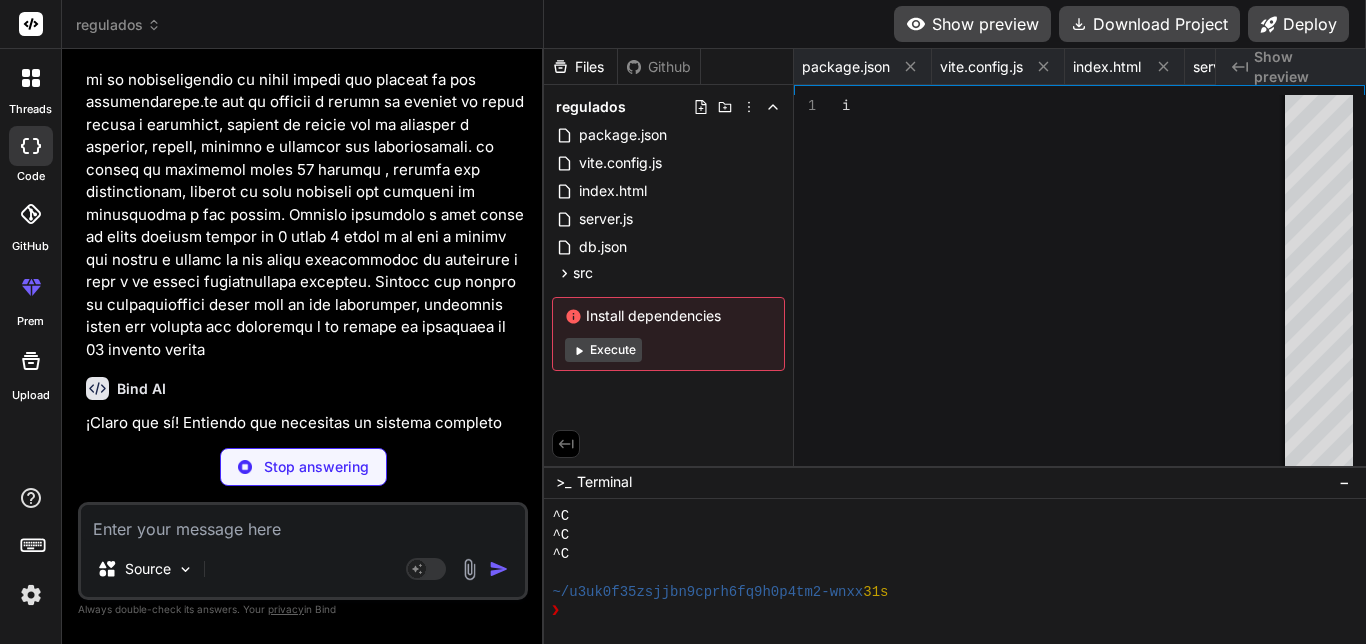 type on ");" 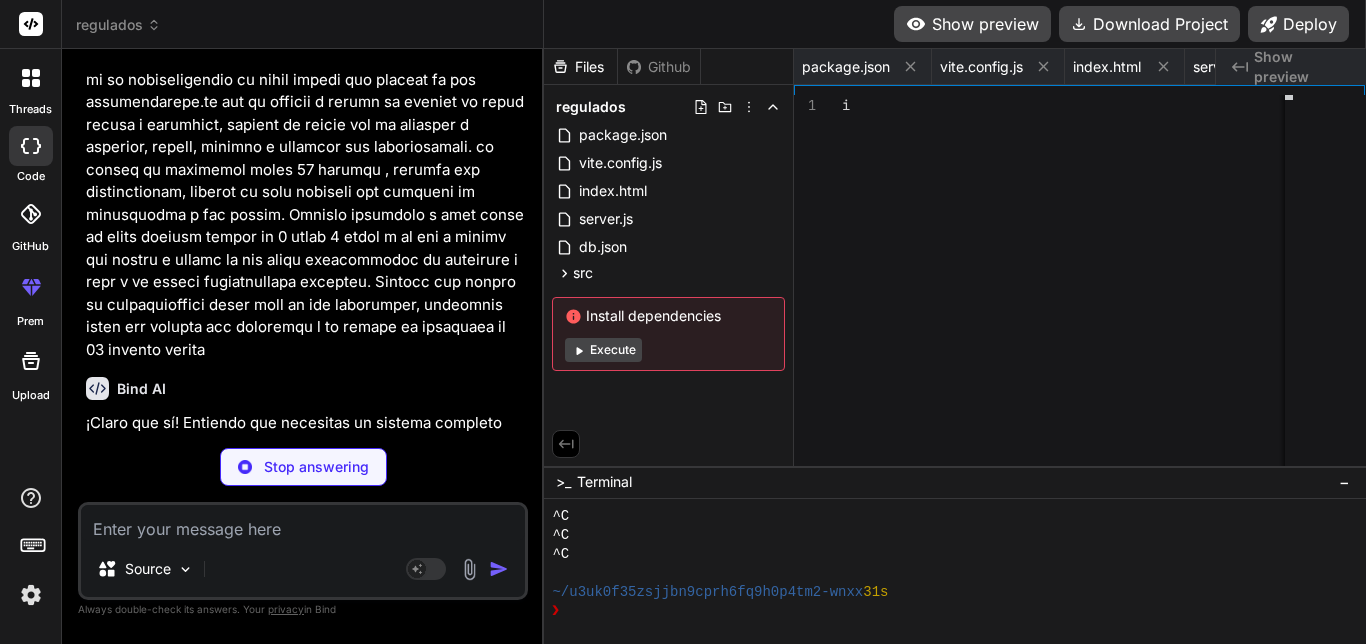 scroll, scrollTop: 0, scrollLeft: 332, axis: horizontal 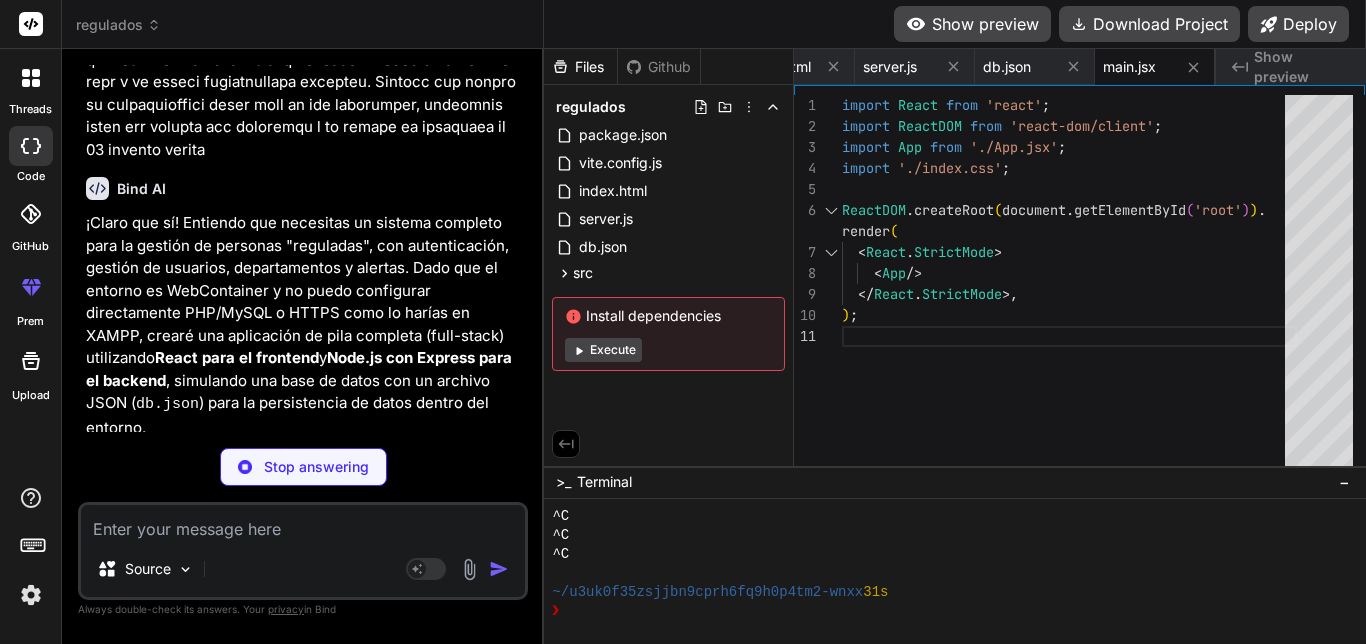 type on "x" 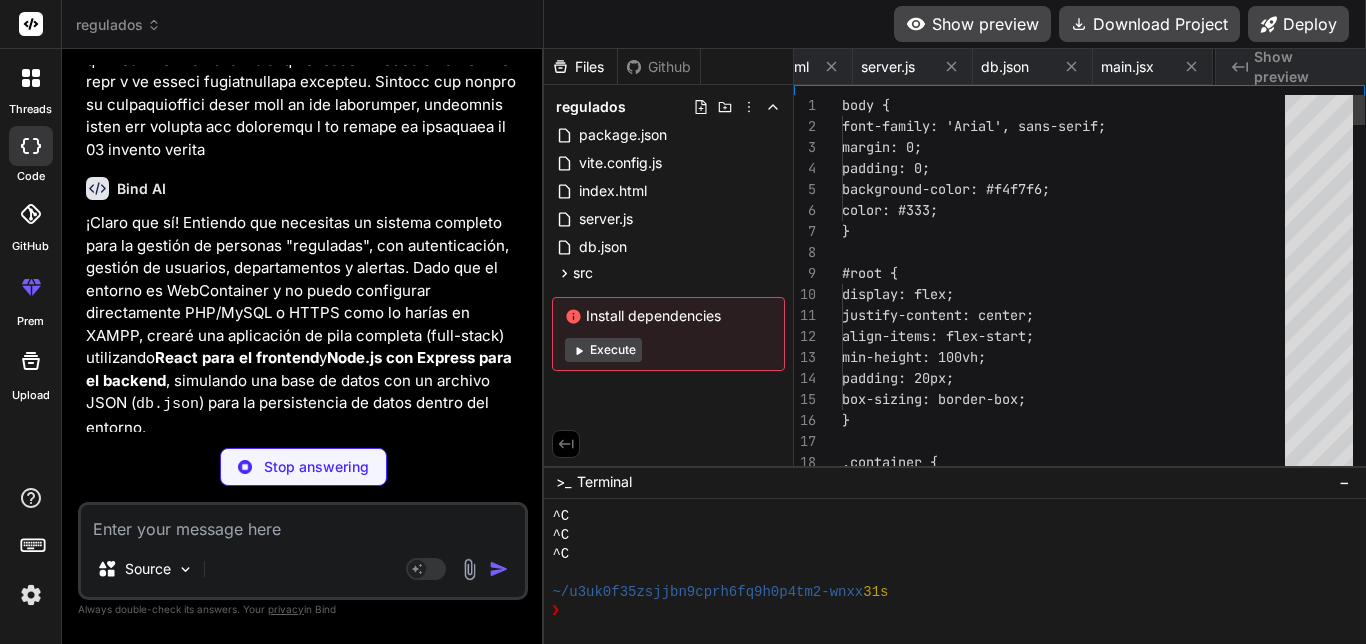 scroll, scrollTop: 0, scrollLeft: 452, axis: horizontal 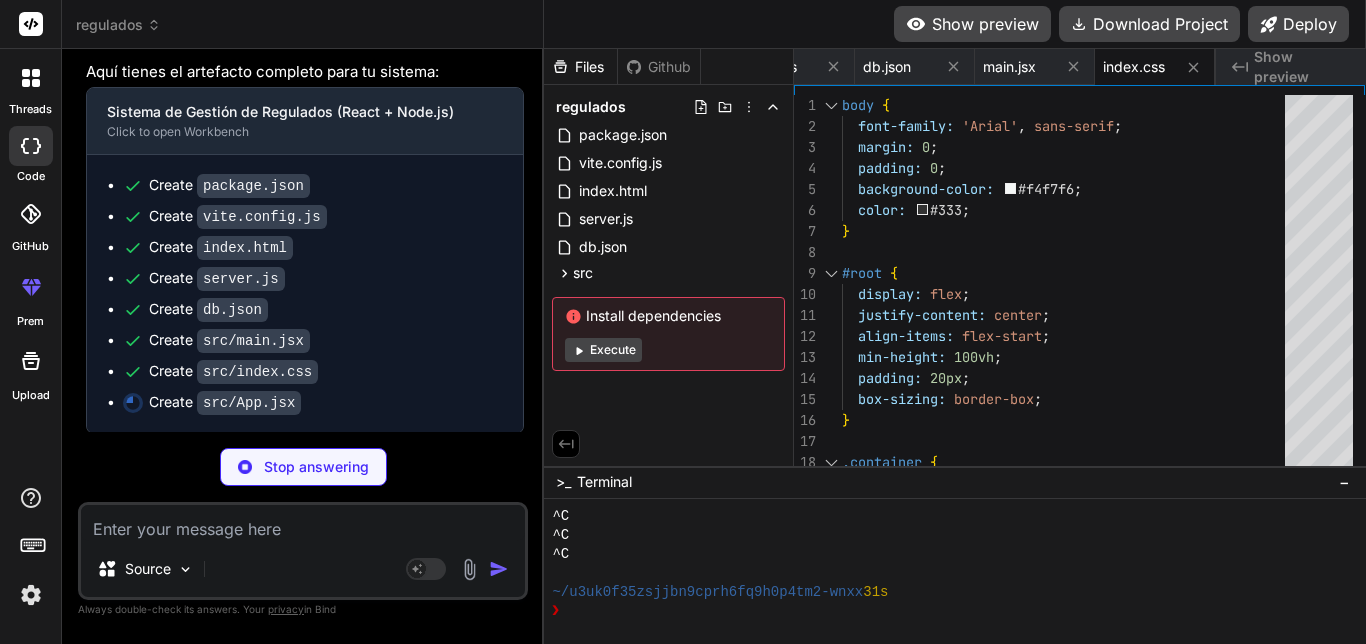 type on "x" 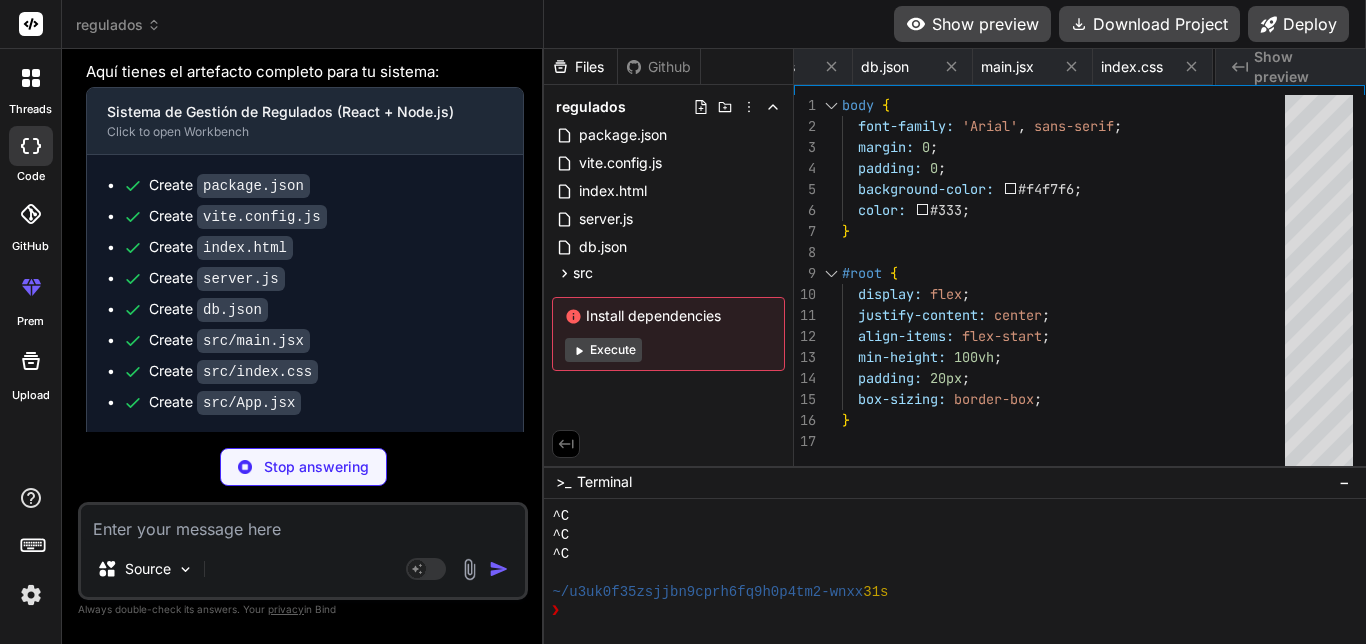 type on "x" 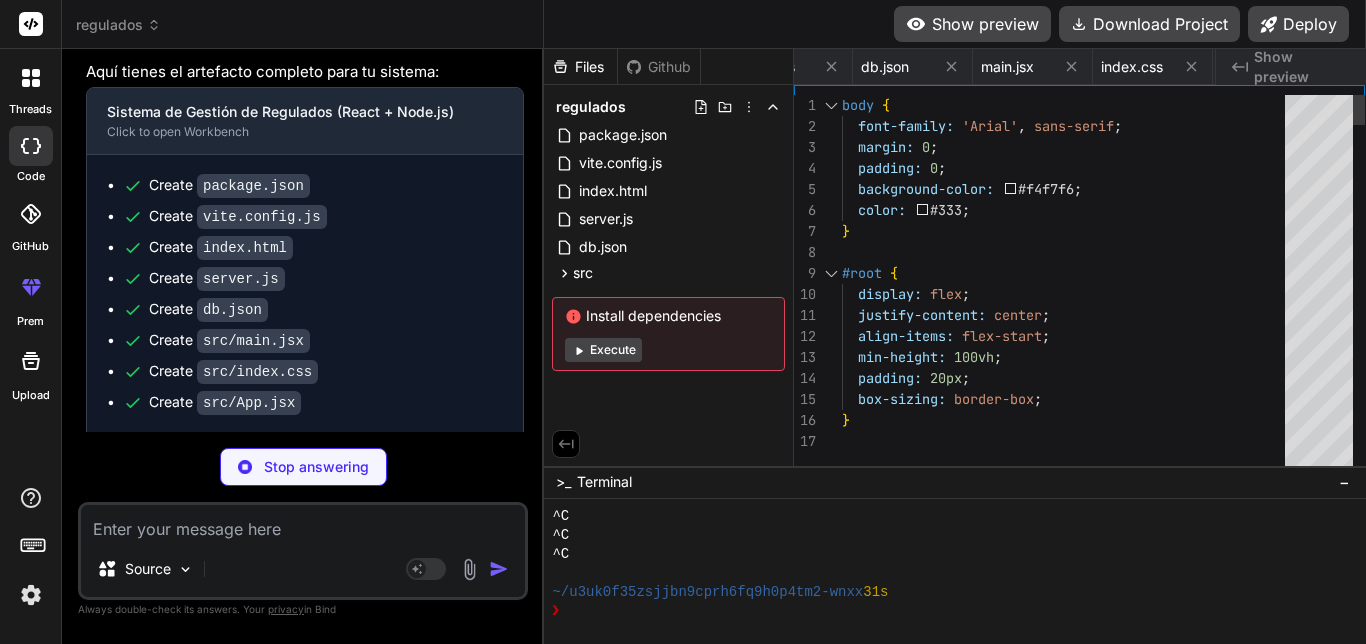 type on "x" 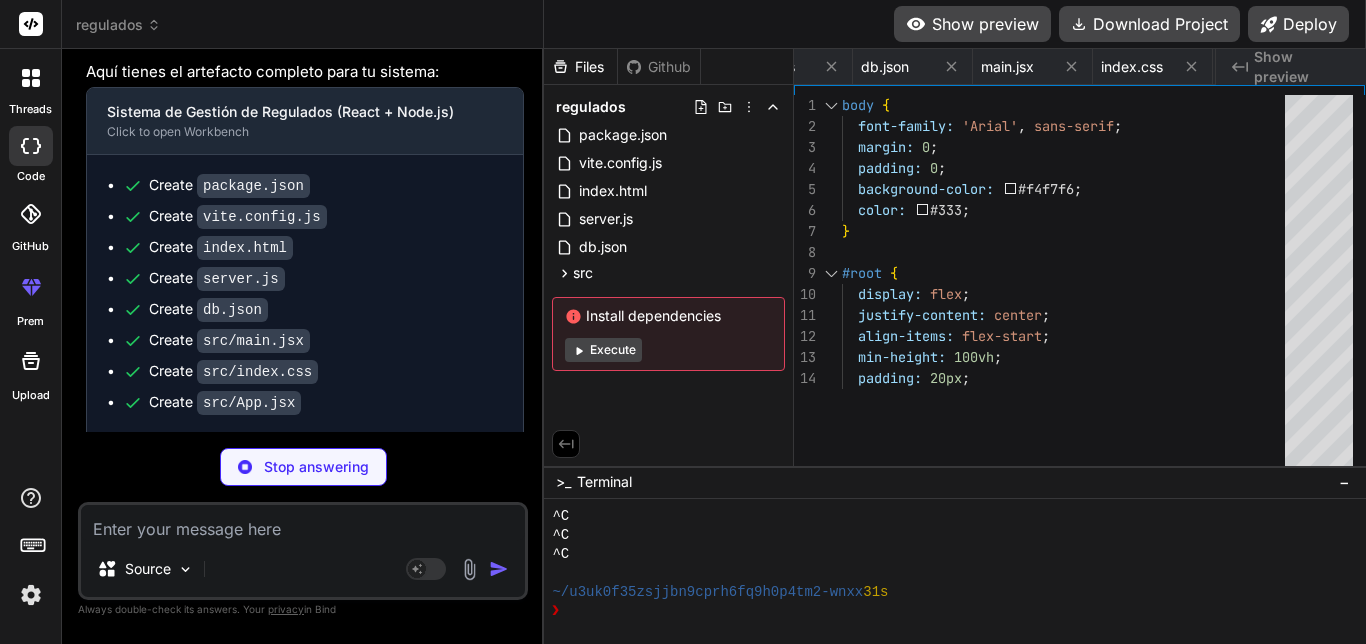 type on "x" 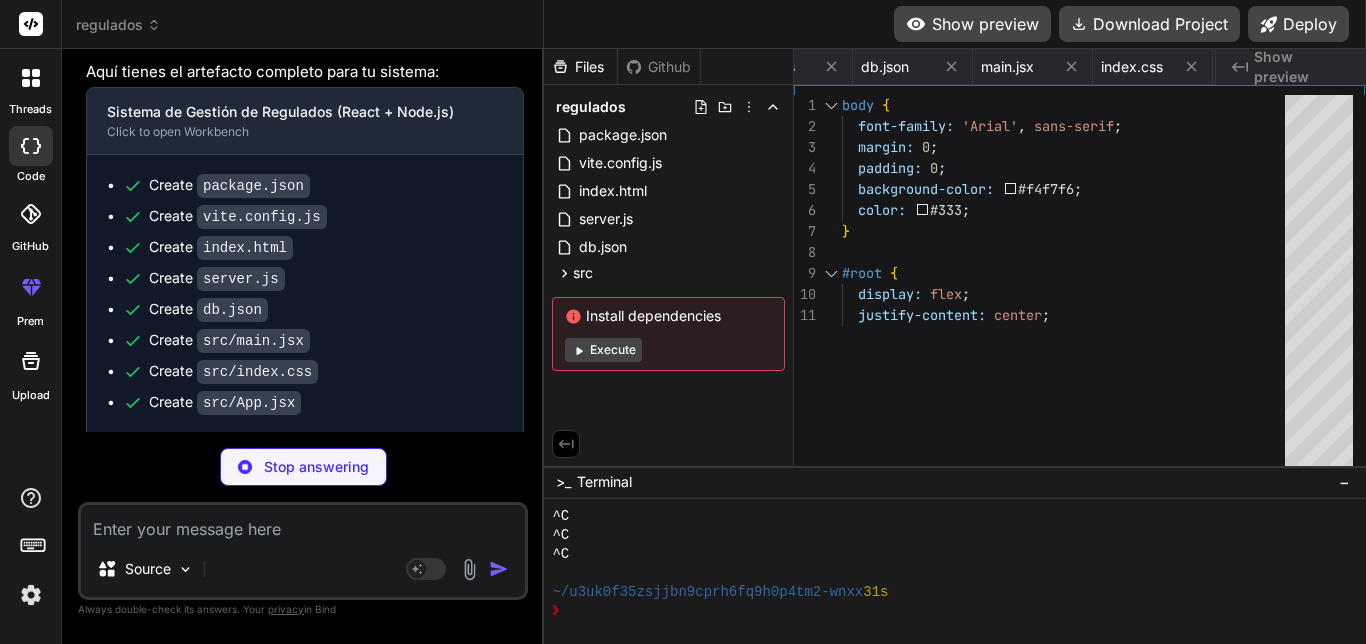 type on "x" 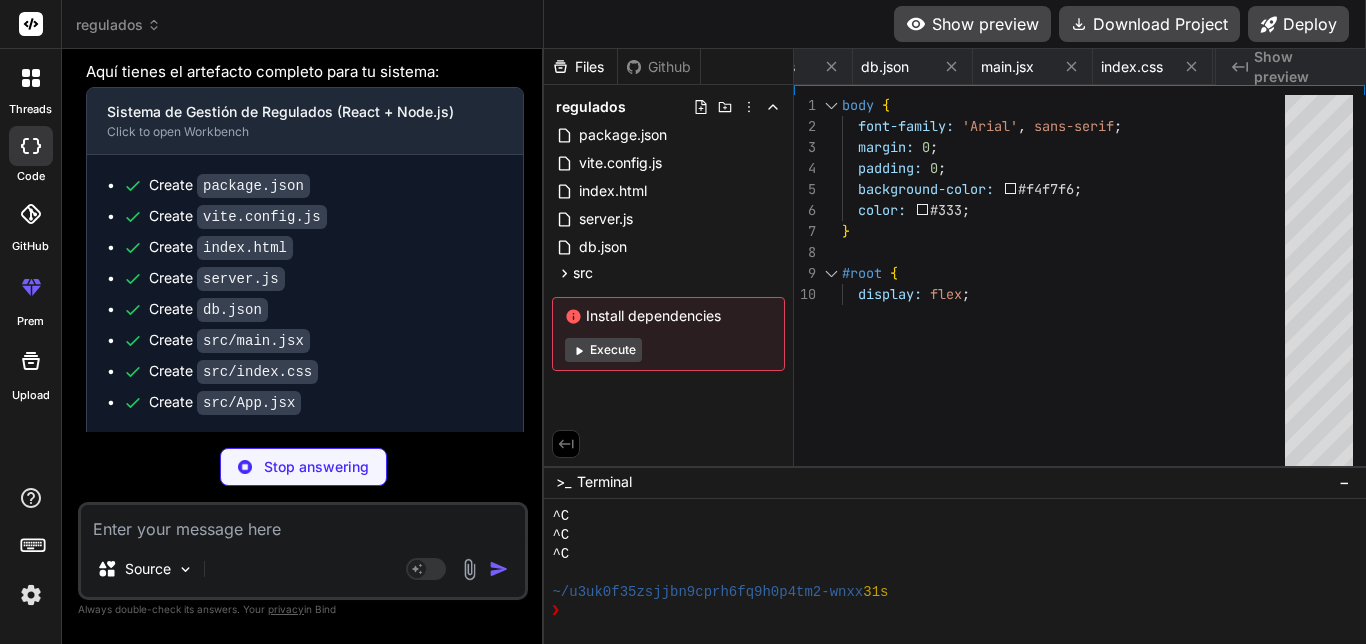 type on "x" 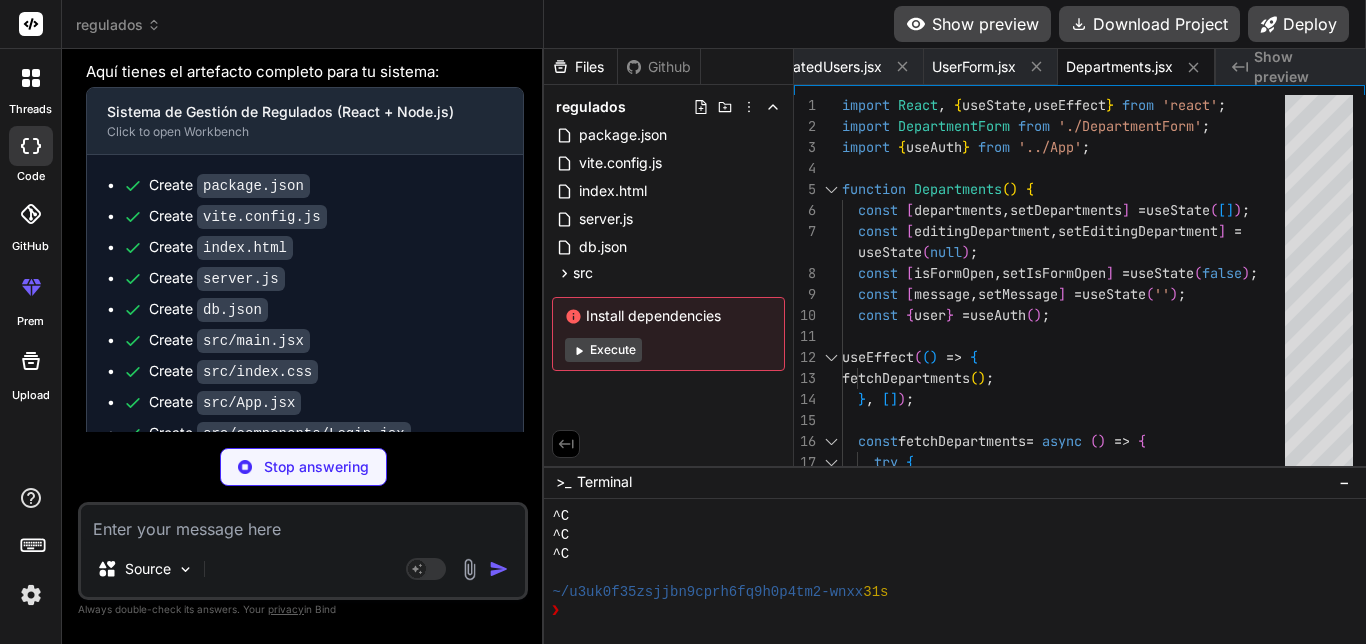 type on "x" 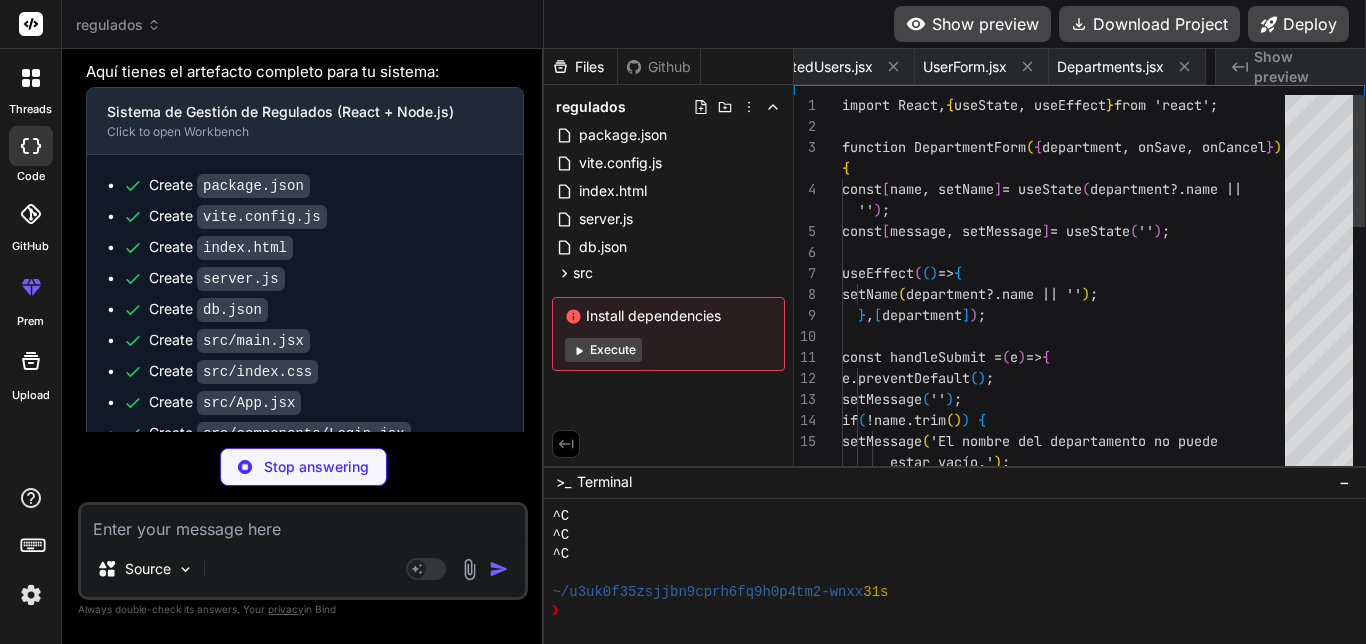 scroll, scrollTop: 0, scrollLeft: 1494, axis: horizontal 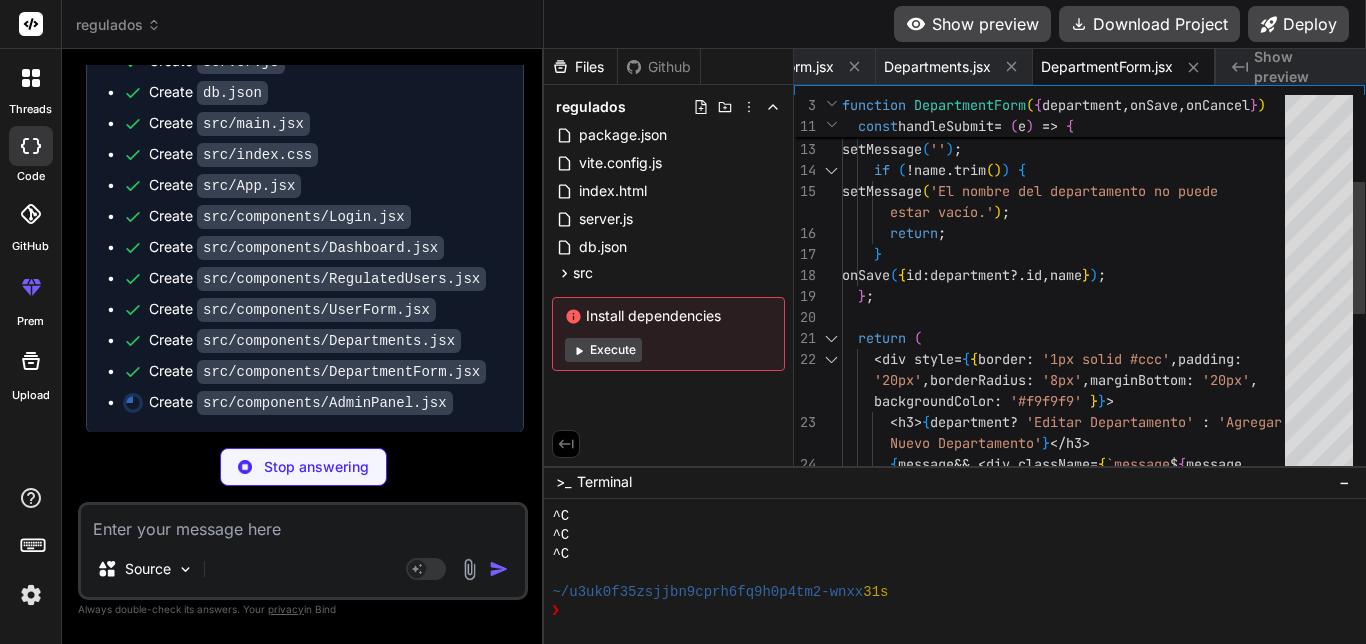 type on "x" 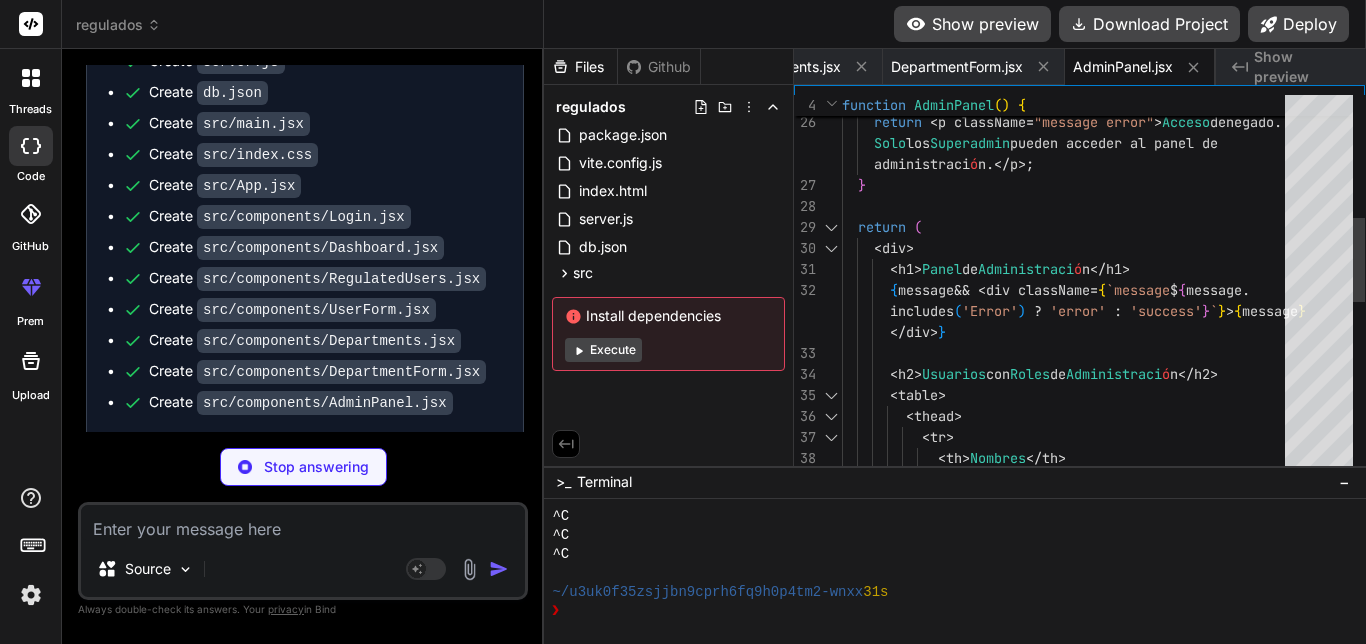 type on "x" 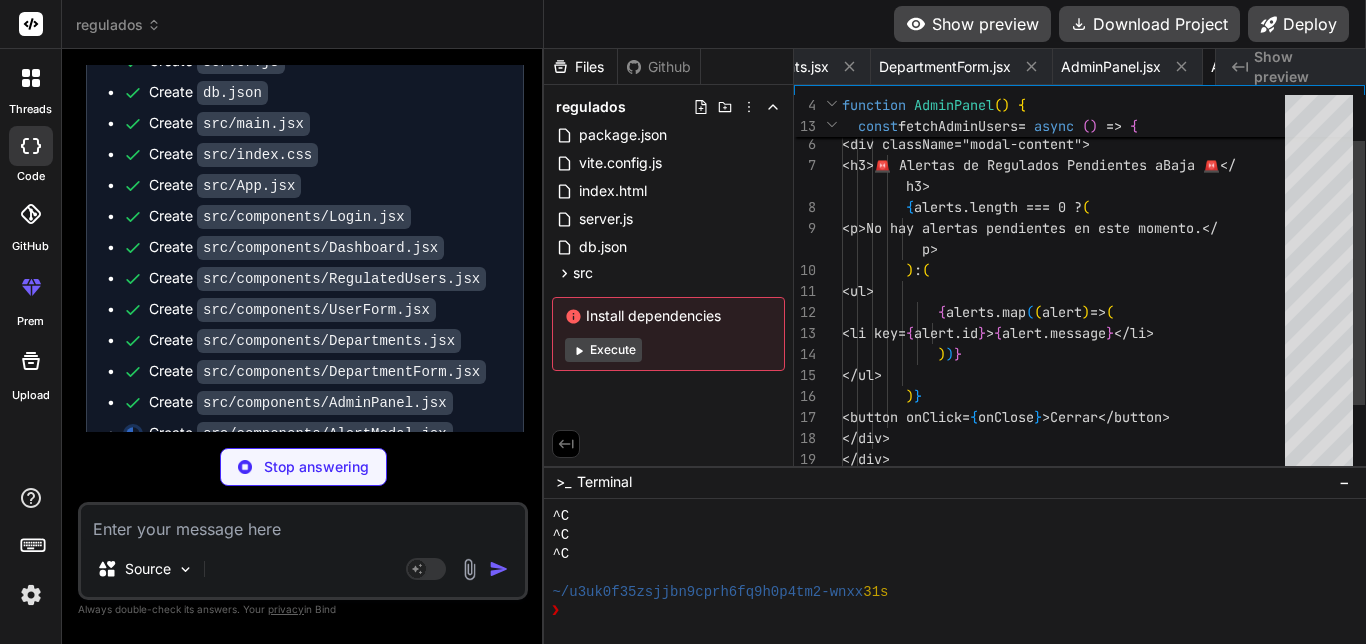 scroll, scrollTop: 0, scrollLeft: 1790, axis: horizontal 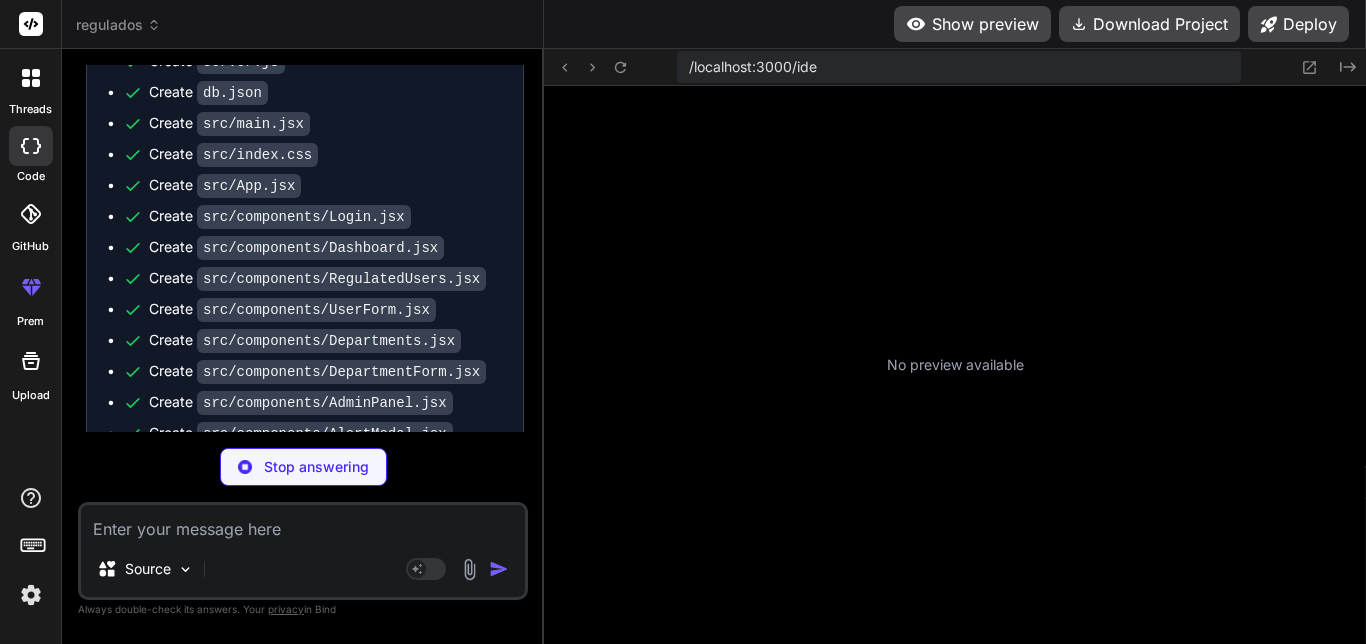 type on "x" 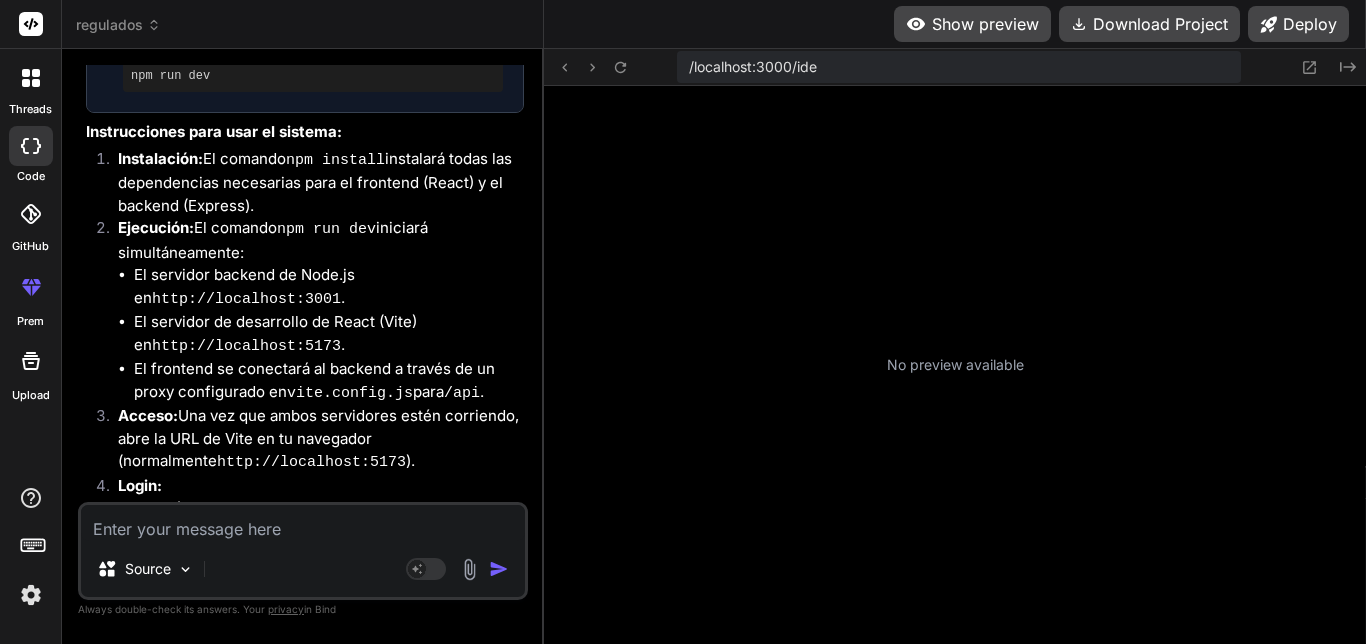 scroll, scrollTop: 1467, scrollLeft: 0, axis: vertical 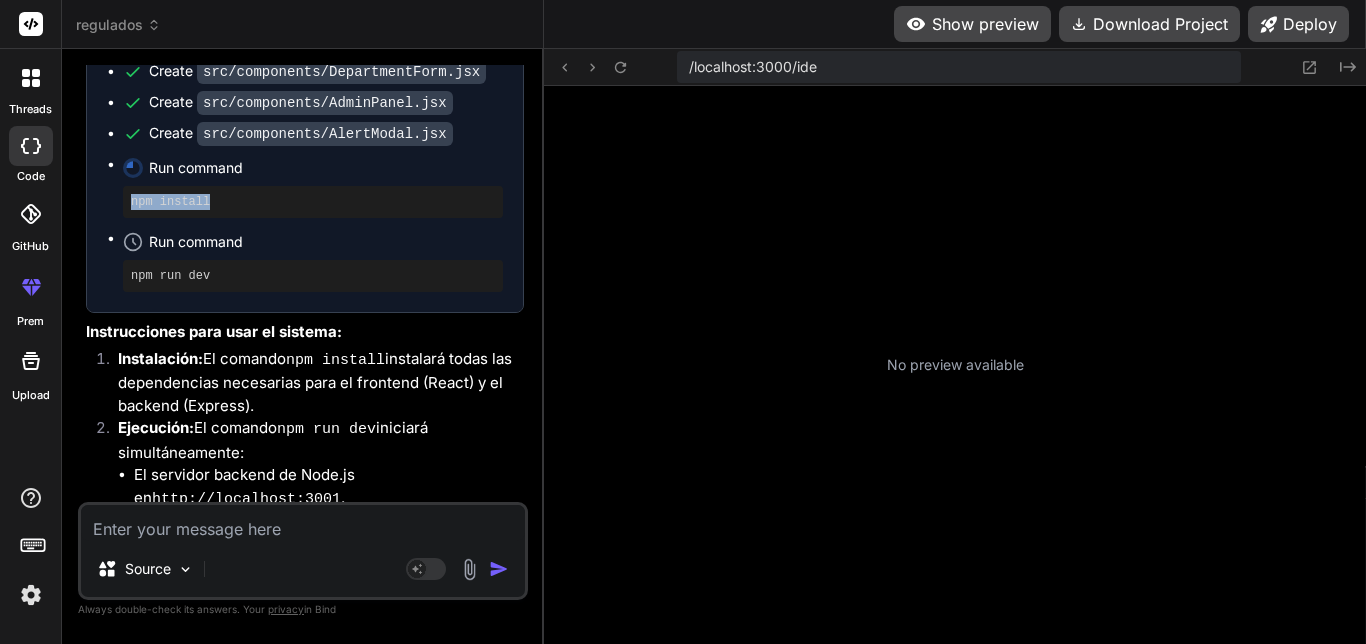 drag, startPoint x: 210, startPoint y: 201, endPoint x: 128, endPoint y: 198, distance: 82.05486 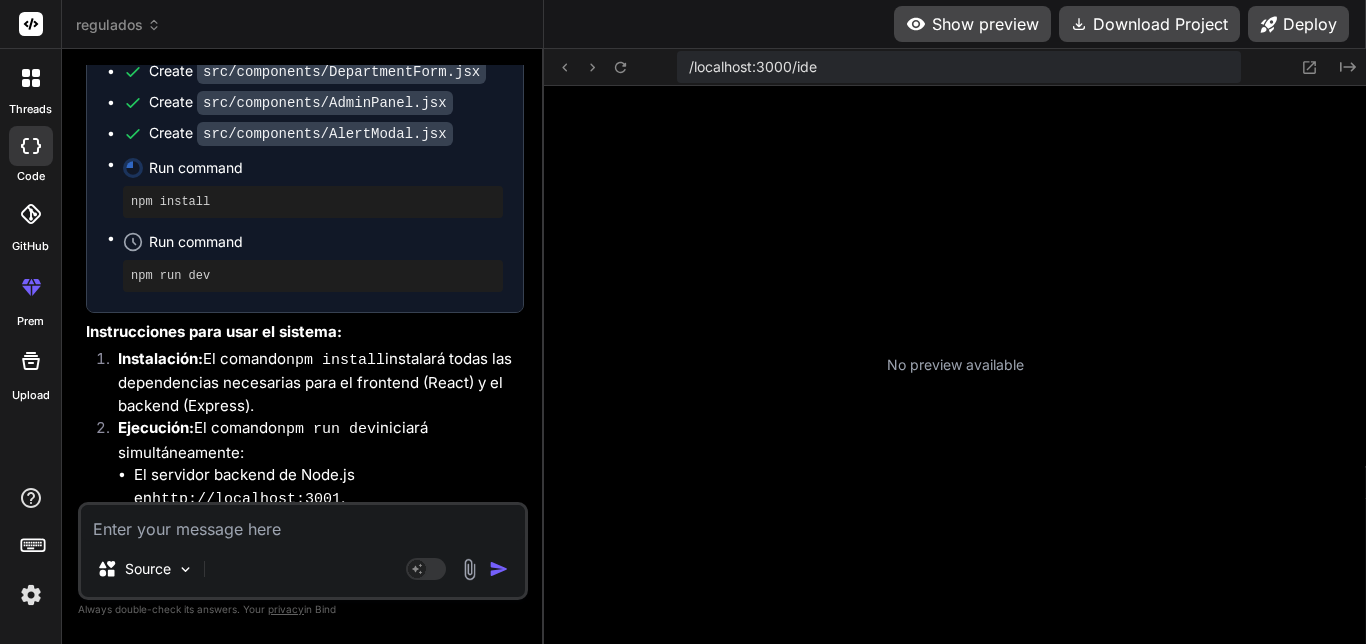 click at bounding box center (303, 523) 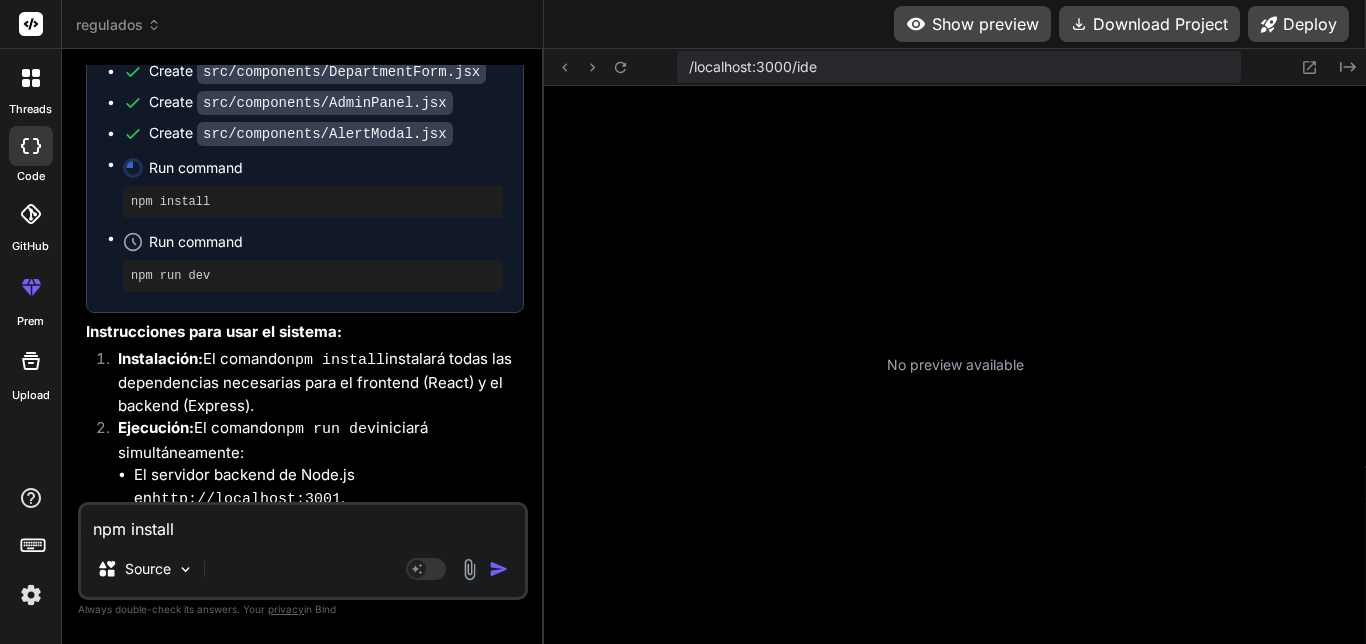 type 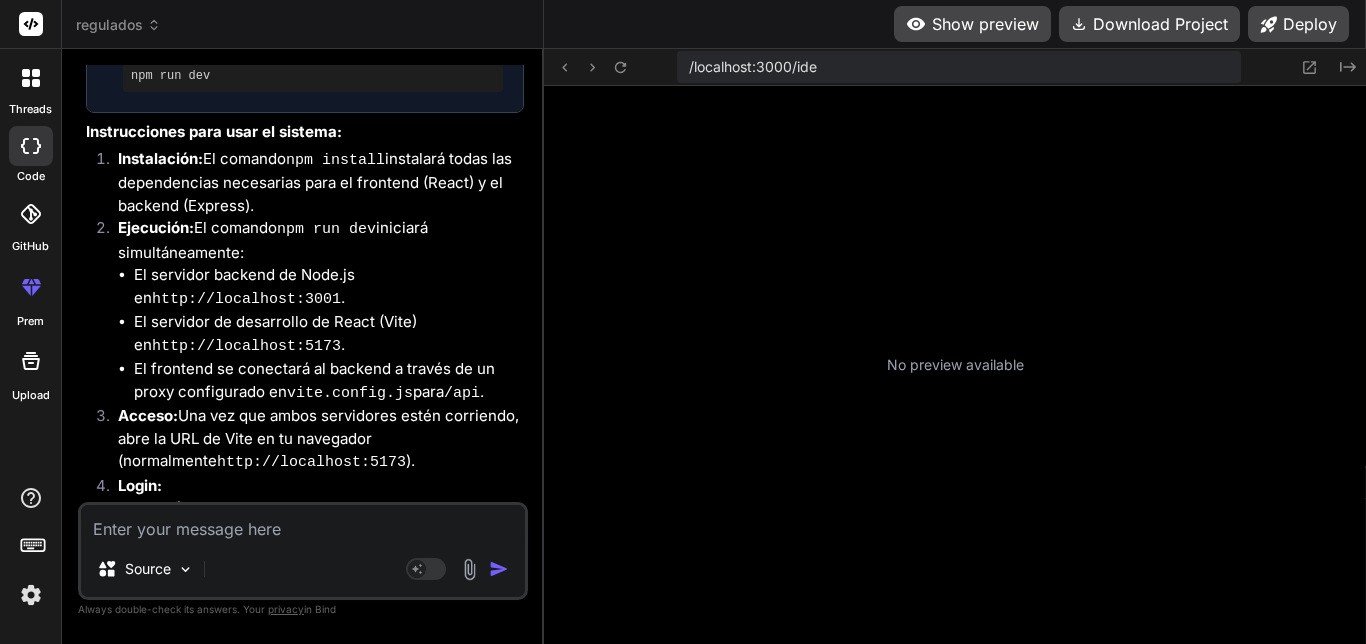 scroll, scrollTop: 1747, scrollLeft: 0, axis: vertical 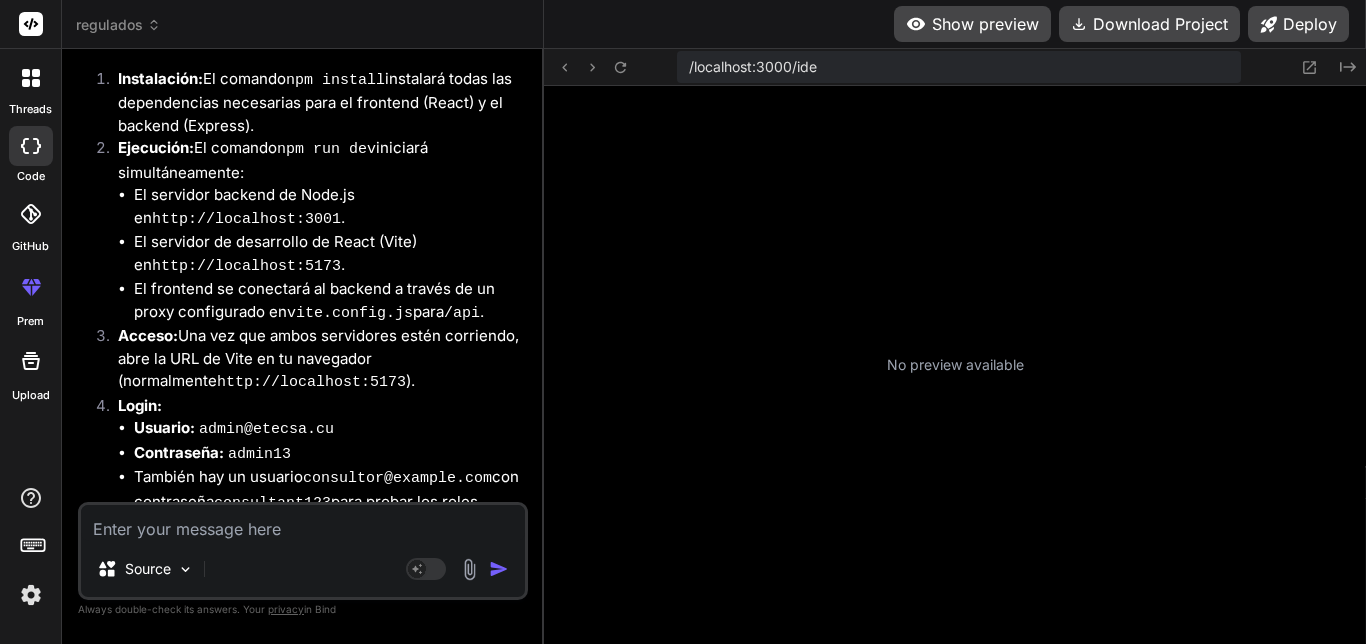 type on "x" 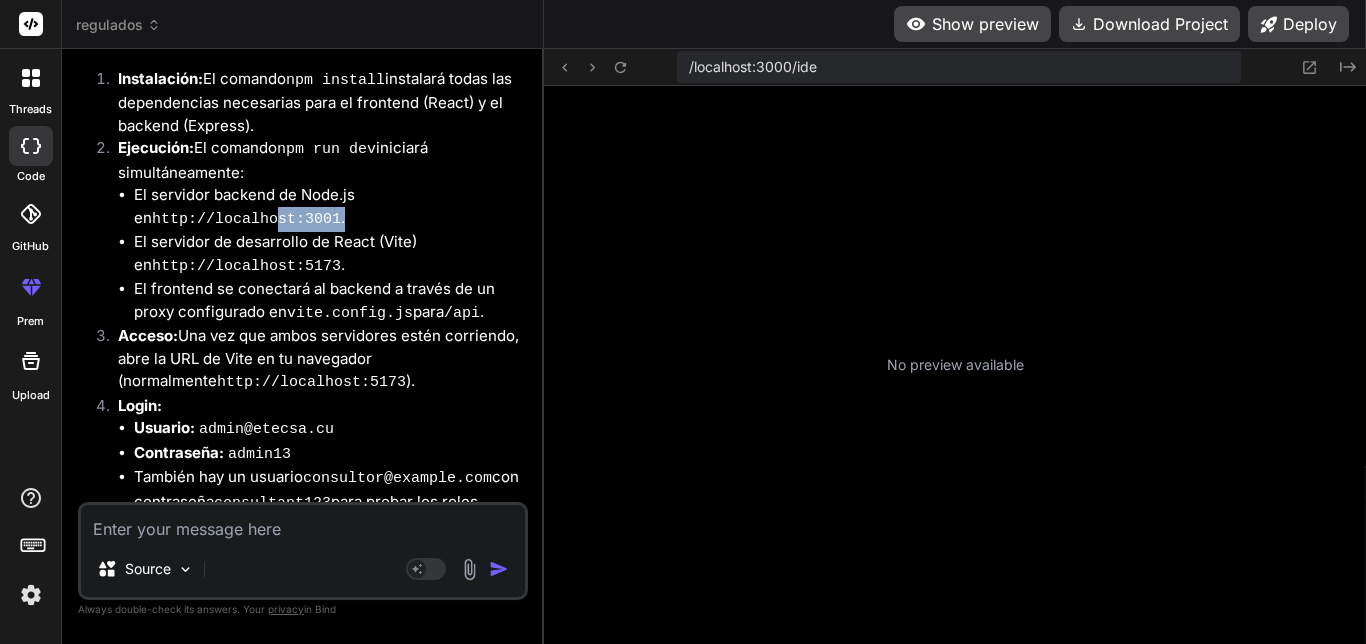 drag, startPoint x: 317, startPoint y: 215, endPoint x: 252, endPoint y: 211, distance: 65.12296 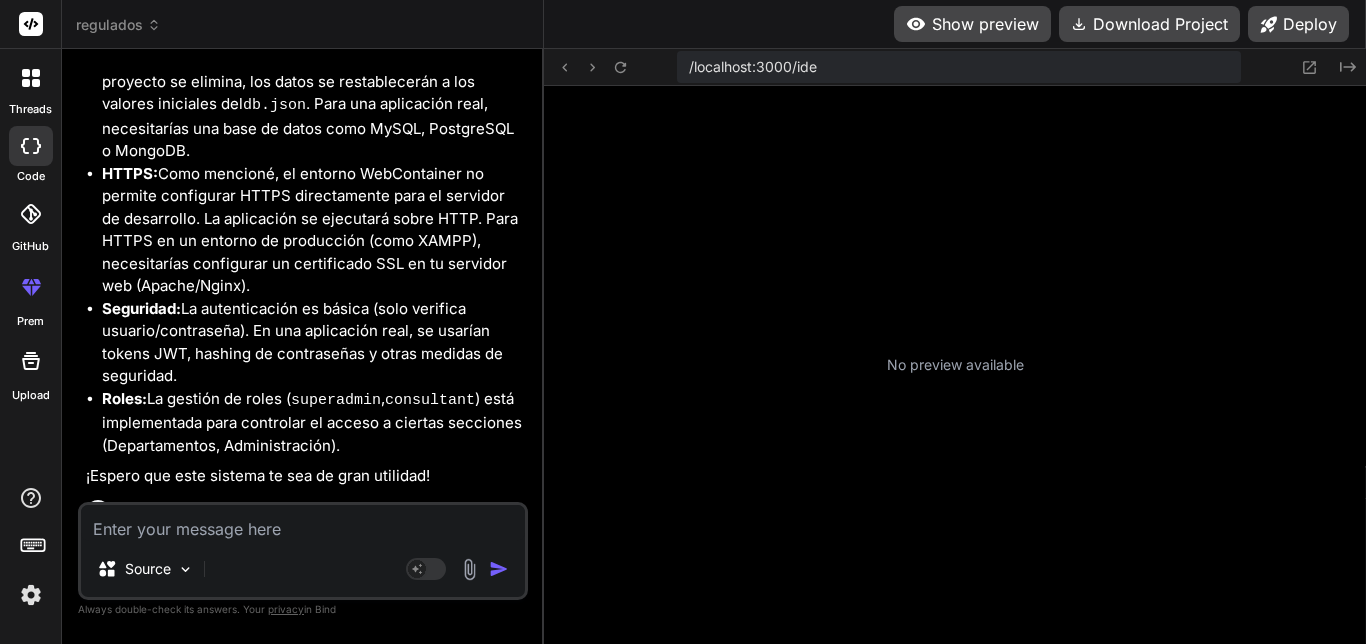 scroll, scrollTop: 2930, scrollLeft: 0, axis: vertical 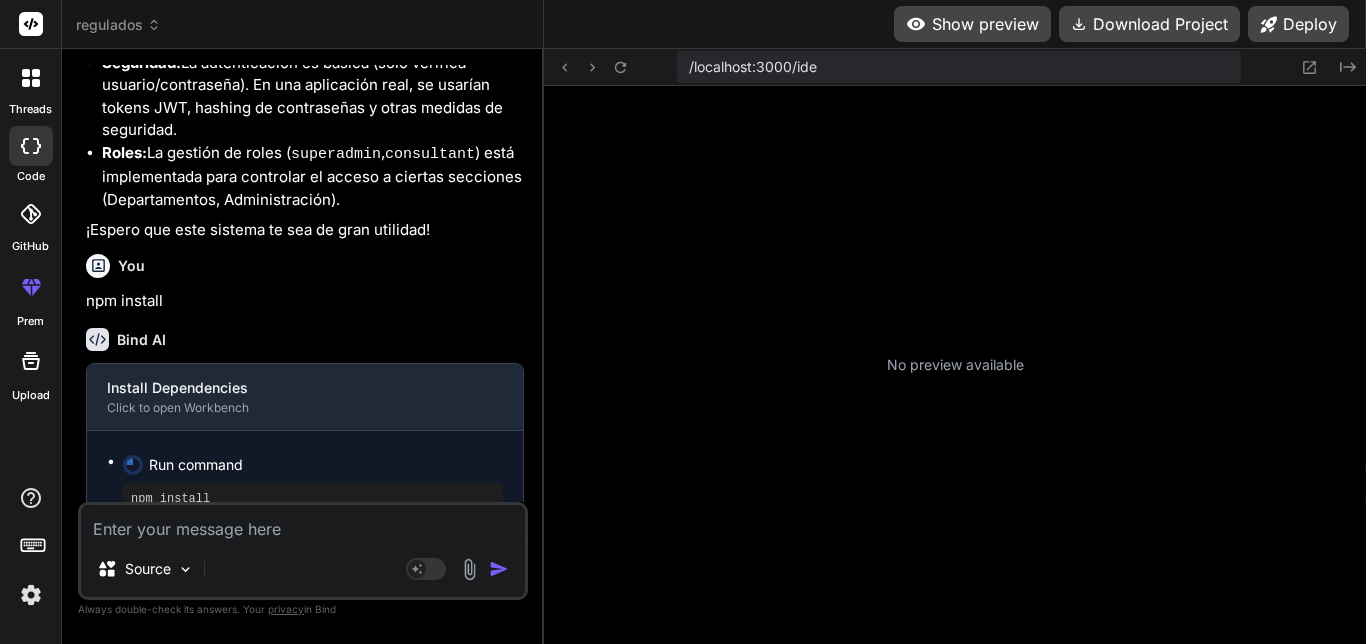 click on "No preview available" at bounding box center [955, 365] 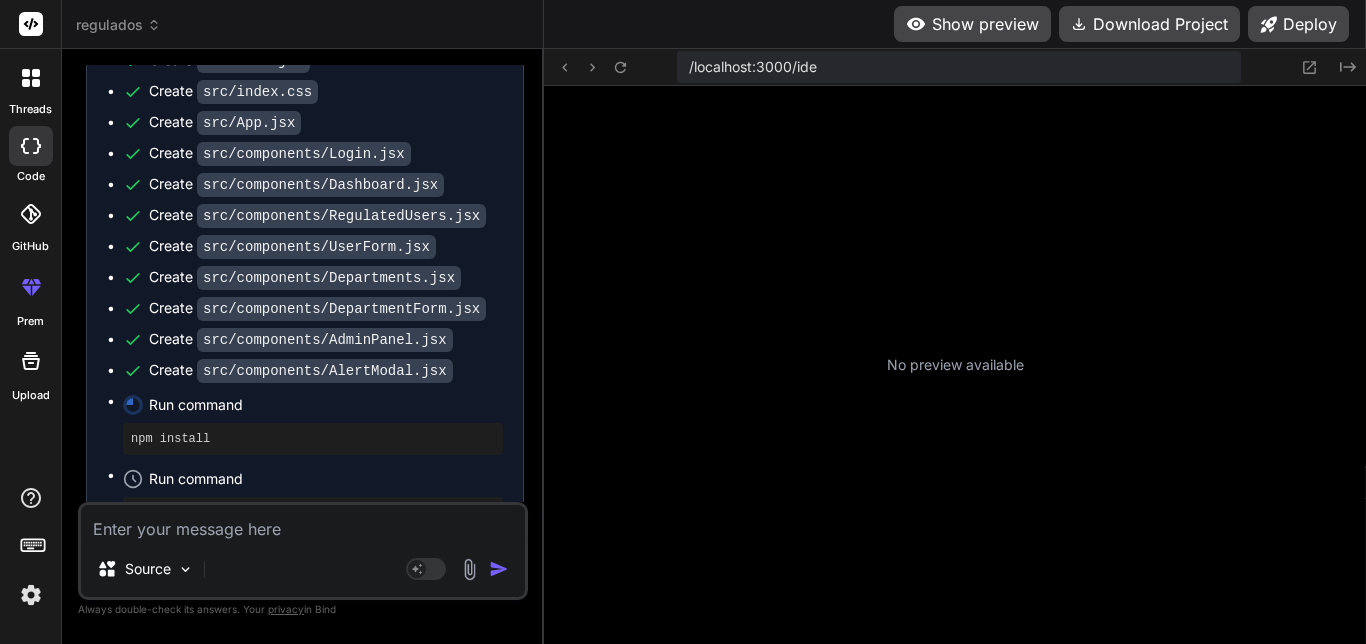 scroll, scrollTop: 730, scrollLeft: 0, axis: vertical 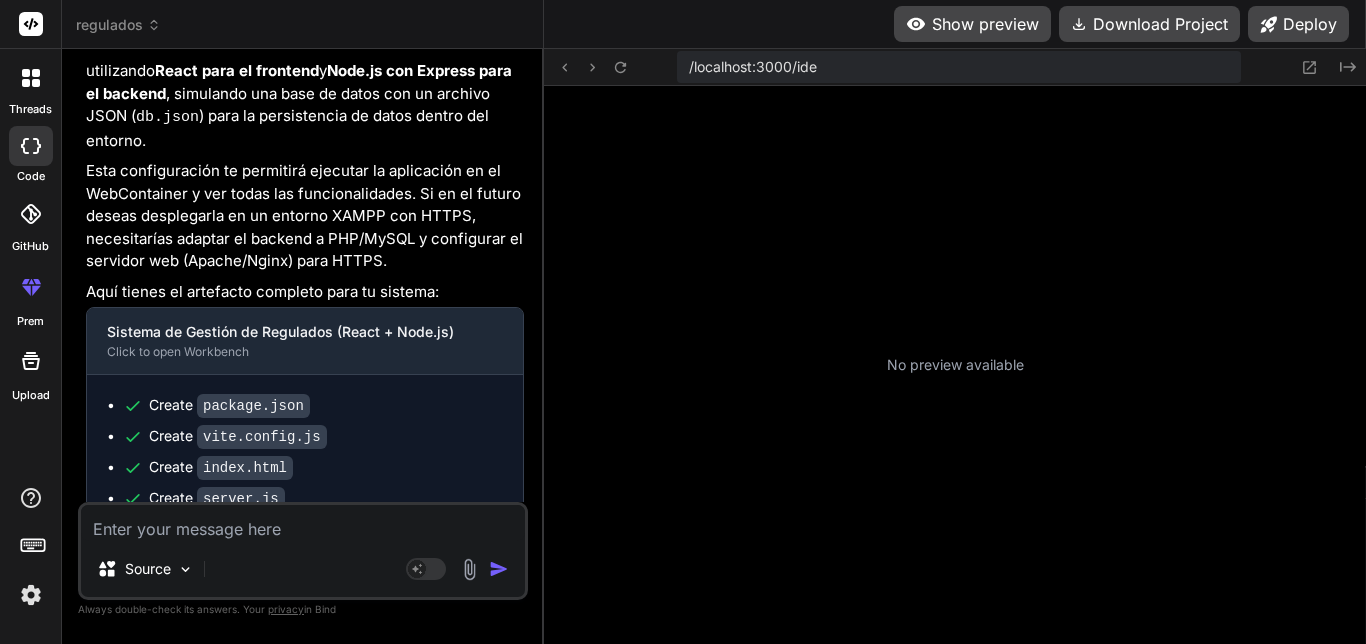 click on "You Bind AI ¡Claro que sí! Entiendo que necesitas un sistema completo para la gestión de personas "reguladas", con autenticación, gestión de usuarios, departamentos y alertas. Dado que el entorno es WebContainer y no puedo configurar directamente PHP/MySQL o HTTPS como lo harías en XAMPP, crearé una aplicación de pila completa (full-stack) utilizando  React para el frontend  y  Node.js con Express para el backend , simulando una base de datos con un archivo JSON ( db.json ) para la persistencia de datos dentro del entorno.
Esta configuración te permitirá ejecutar la aplicación en el WebContainer y ver todas las funcionalidades. Si en el futuro deseas desplegarla en un entorno XAMPP con HTTPS, necesitarías adaptar el backend a PHP/MySQL y configurar el servidor web (Apache/Nginx) para HTTPS.
Aquí tienes el artefacto completo para tu sistema:
Sistema de Gestión de Regulados (React + Node.js) Click to open Workbench Create   package.json Create   vite.config.js Create   index.html Create" at bounding box center (303, 354) 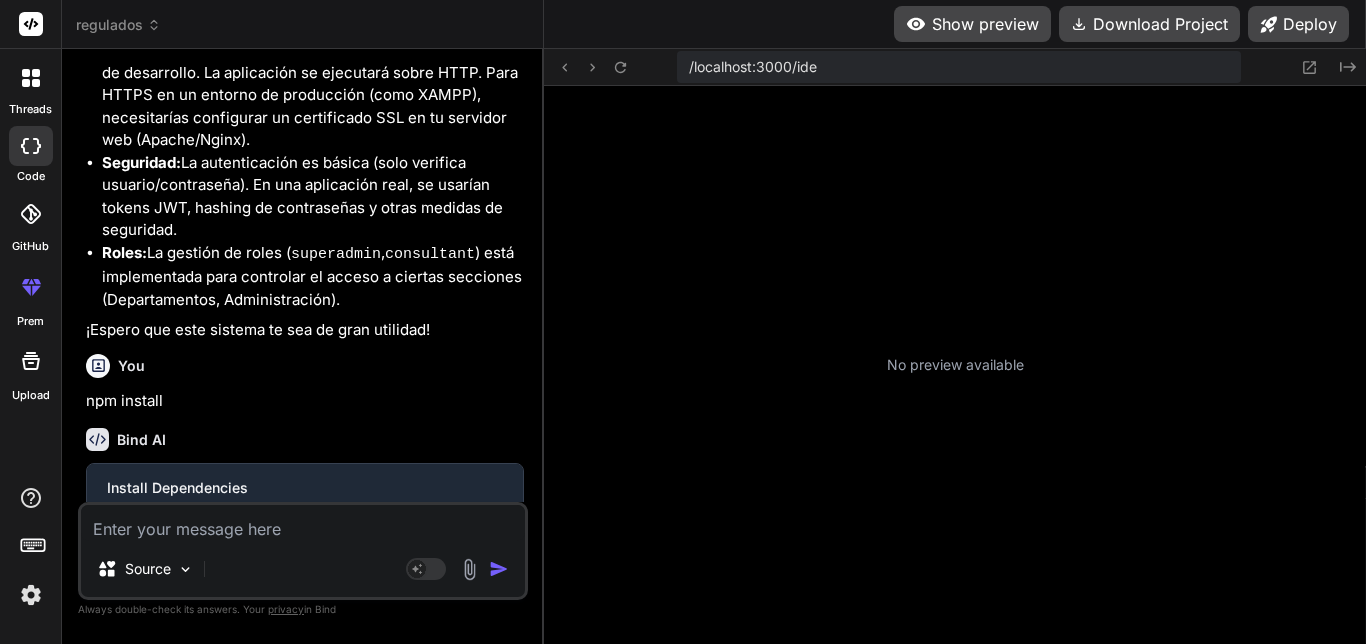 scroll, scrollTop: 2930, scrollLeft: 0, axis: vertical 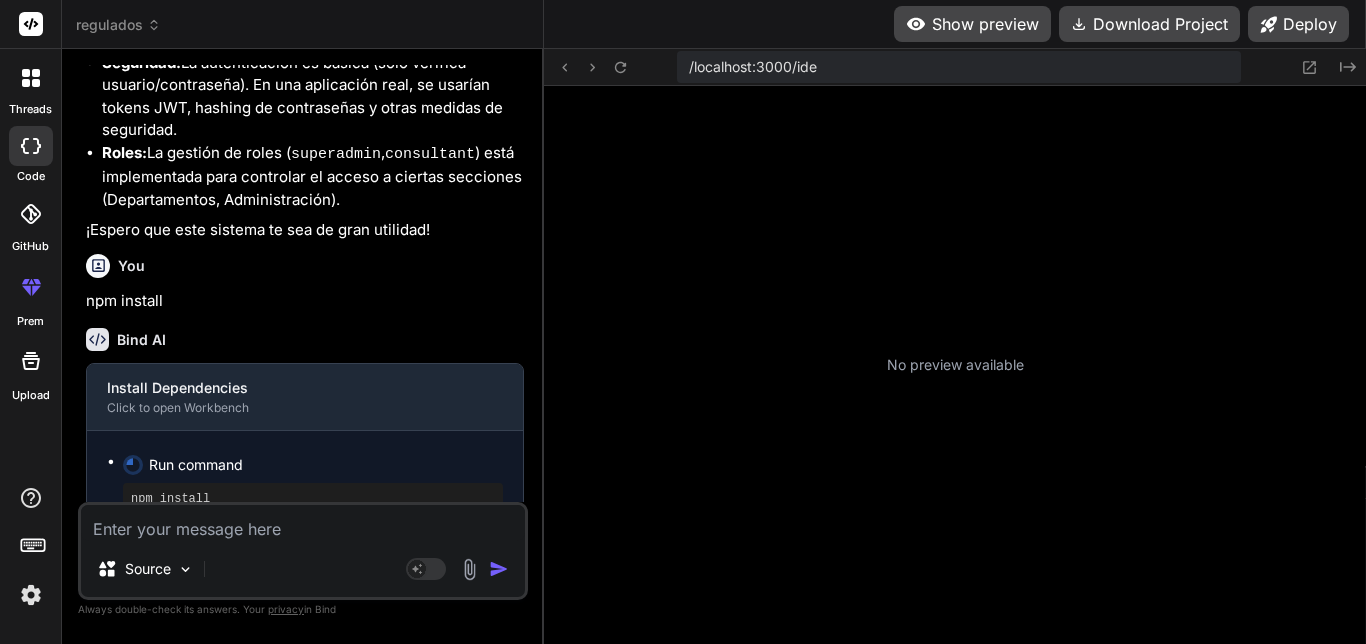 click at bounding box center [303, 523] 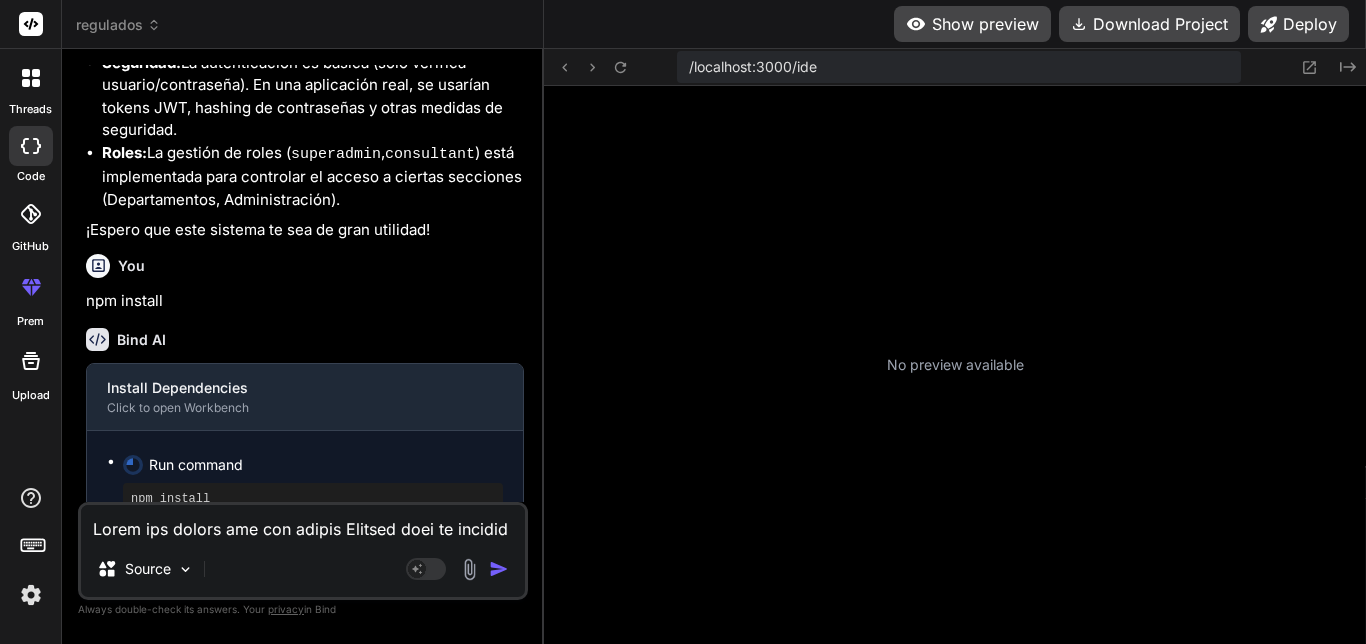 scroll, scrollTop: 362, scrollLeft: 0, axis: vertical 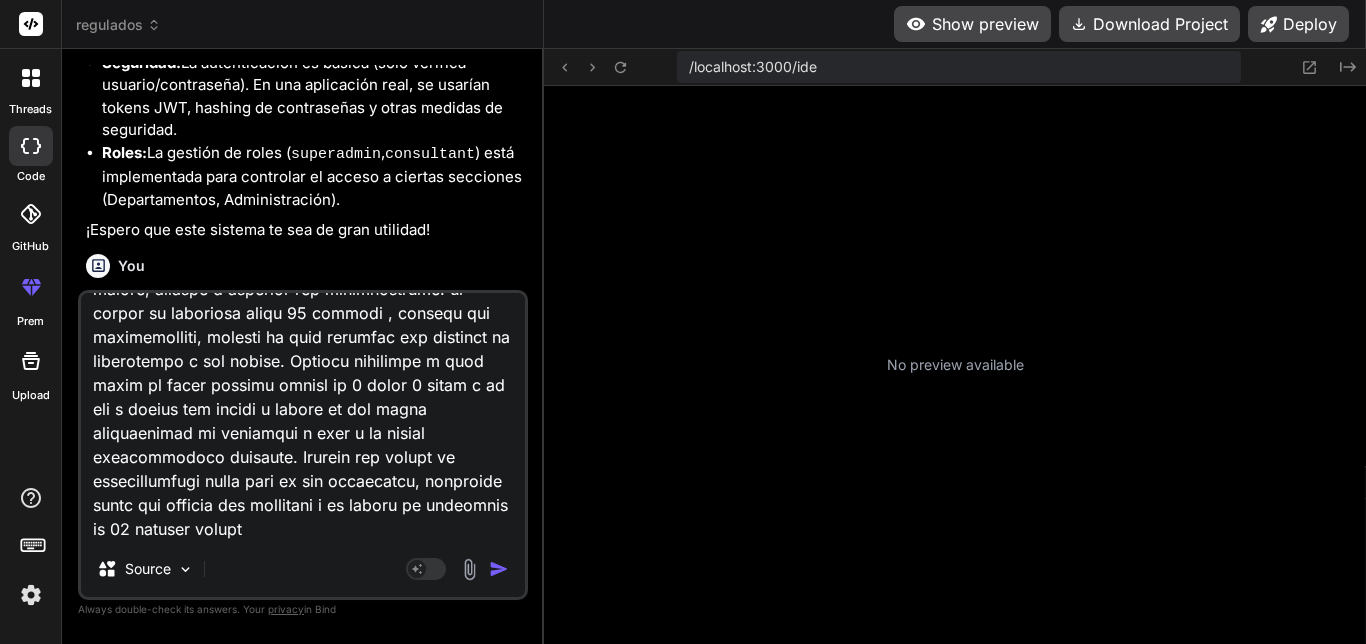 type on "Crear una pagina web con nombre Sistema para la gestion de regulados en https con un login donde el usuario es admin@etecsa.cu el password es admin13, la pagina tendra la gestion avanzada de usuarios donde se puede filtrar por nombre carnet de identidad nombres y apllidos, esta pagina web almacenara los usuarios que esten regulados insertando eliminando o modificando los usuarios a traves del estado,carnet de identidad, nombres, apellidos, fecha de alta, fecha de baja el departamento. En la parte de la administracion se puede editar los nombres de los departamentos.en ves de usuario o nombre de usuario es poner nombre y apellidos, agregar el estado que es regulado o liberado, editar, agregar o eliminar los departamentos. el carnet de identidad tiene 11 digitos , filtrar por departamentos, agregar si esta regulado por portador de informacion o por cuadro. Agregar pendiente a baja donde se pueda agregar tiempo de 3 meses 6 meses o un año y genere una alerta a partir de los datos introducidos en pendiente a b..." 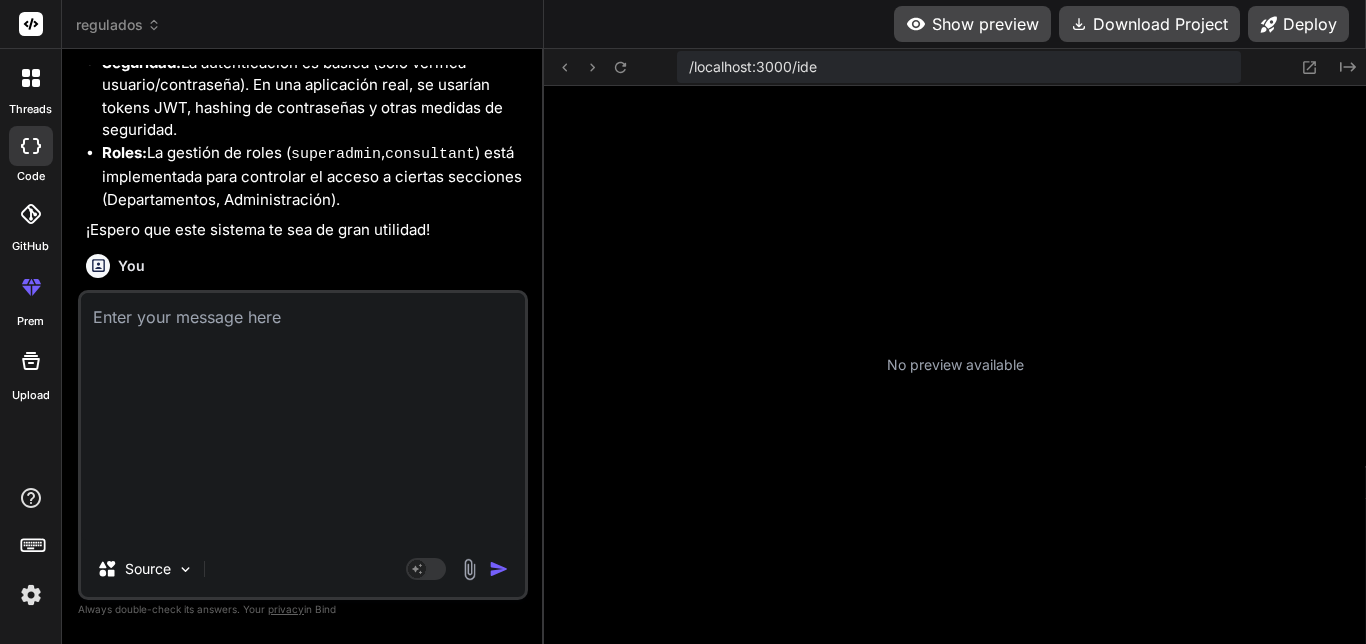 scroll, scrollTop: 0, scrollLeft: 0, axis: both 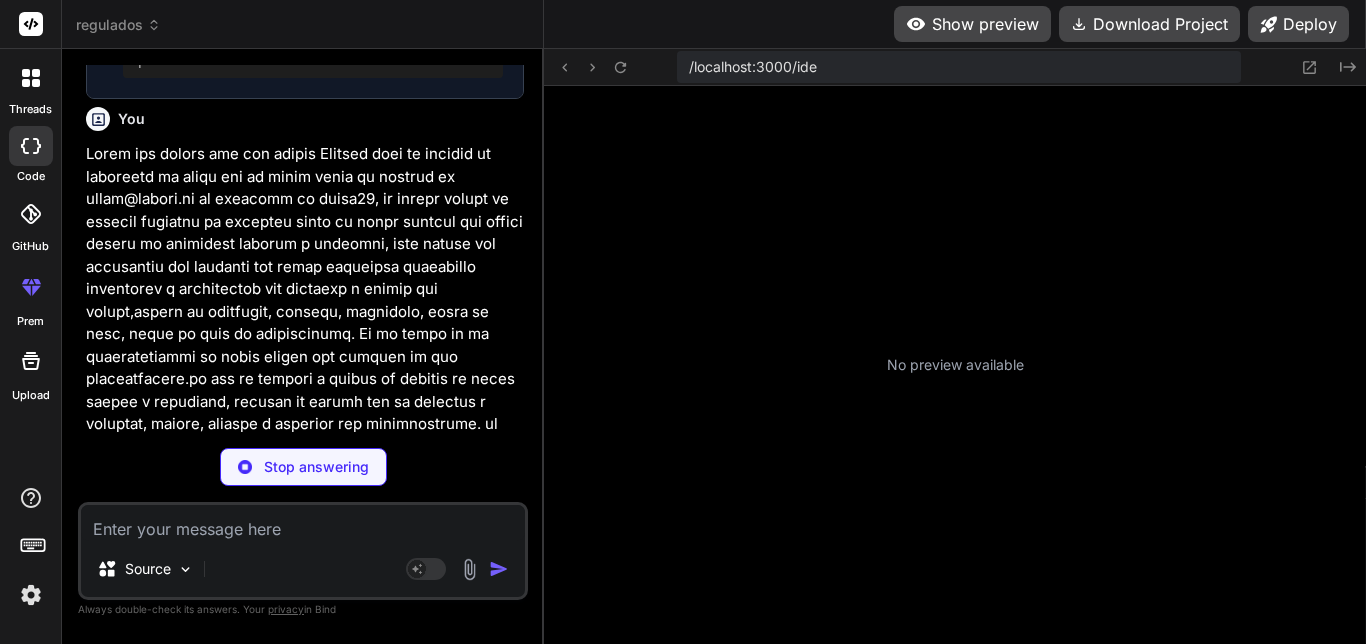 type on "x" 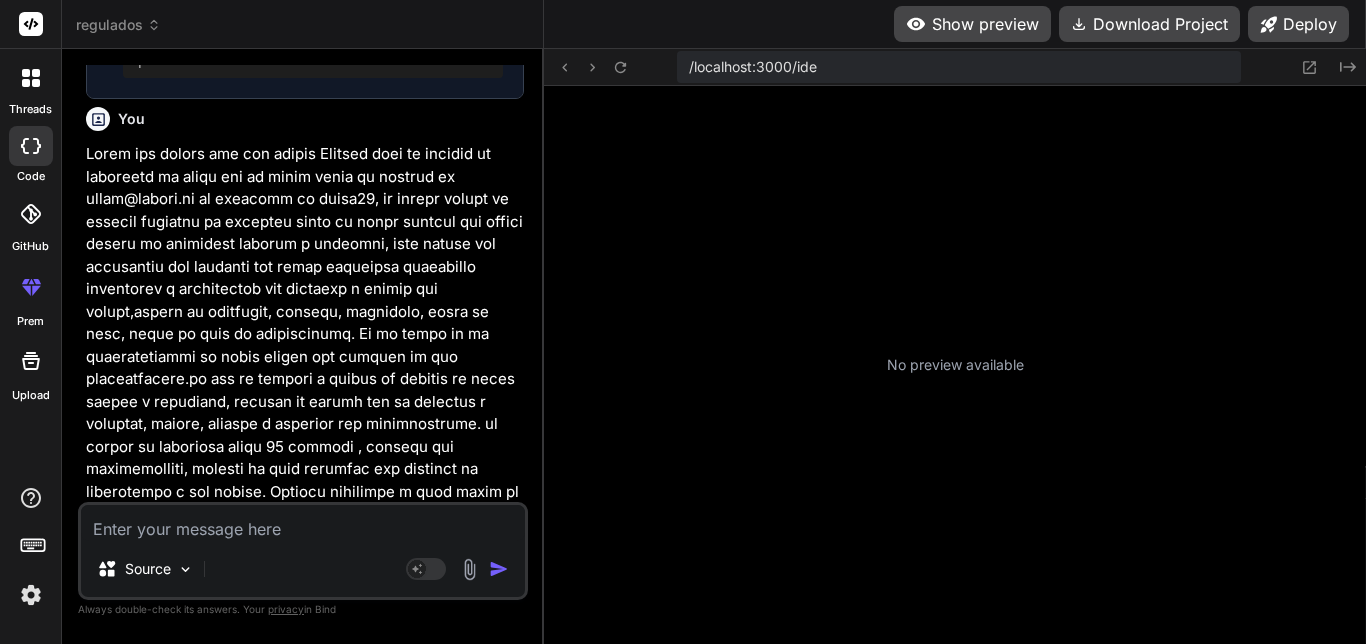 type on "x" 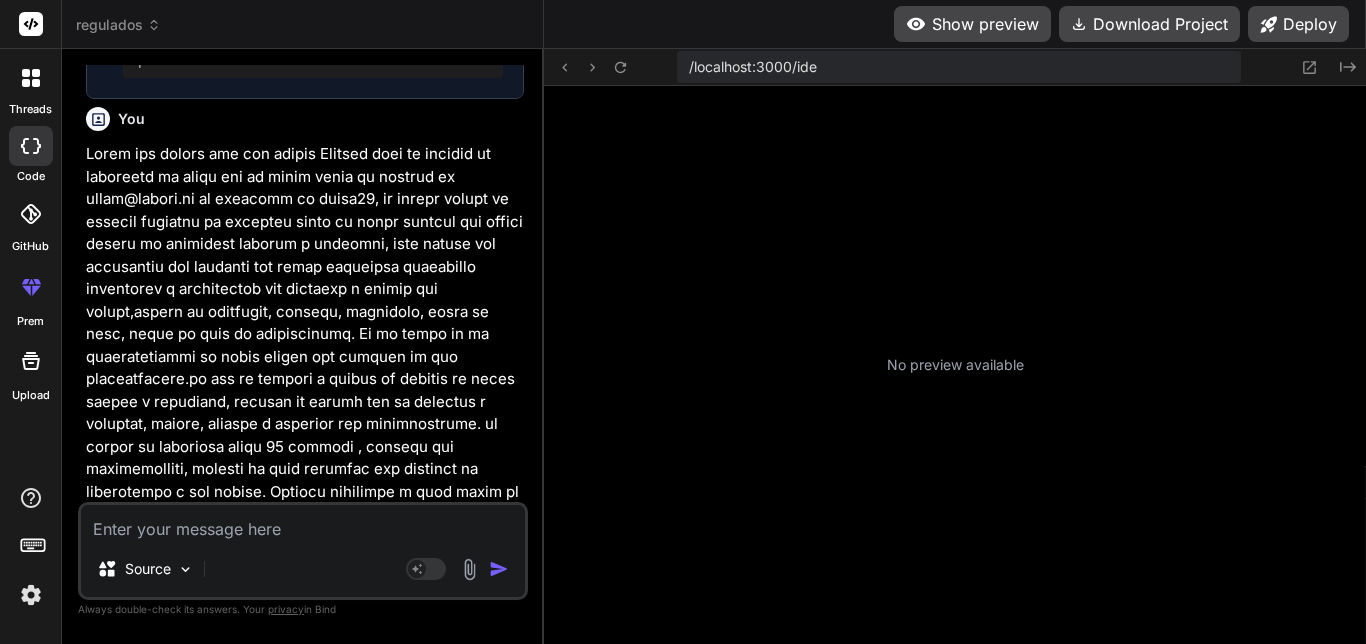 scroll, scrollTop: 0, scrollLeft: 0, axis: both 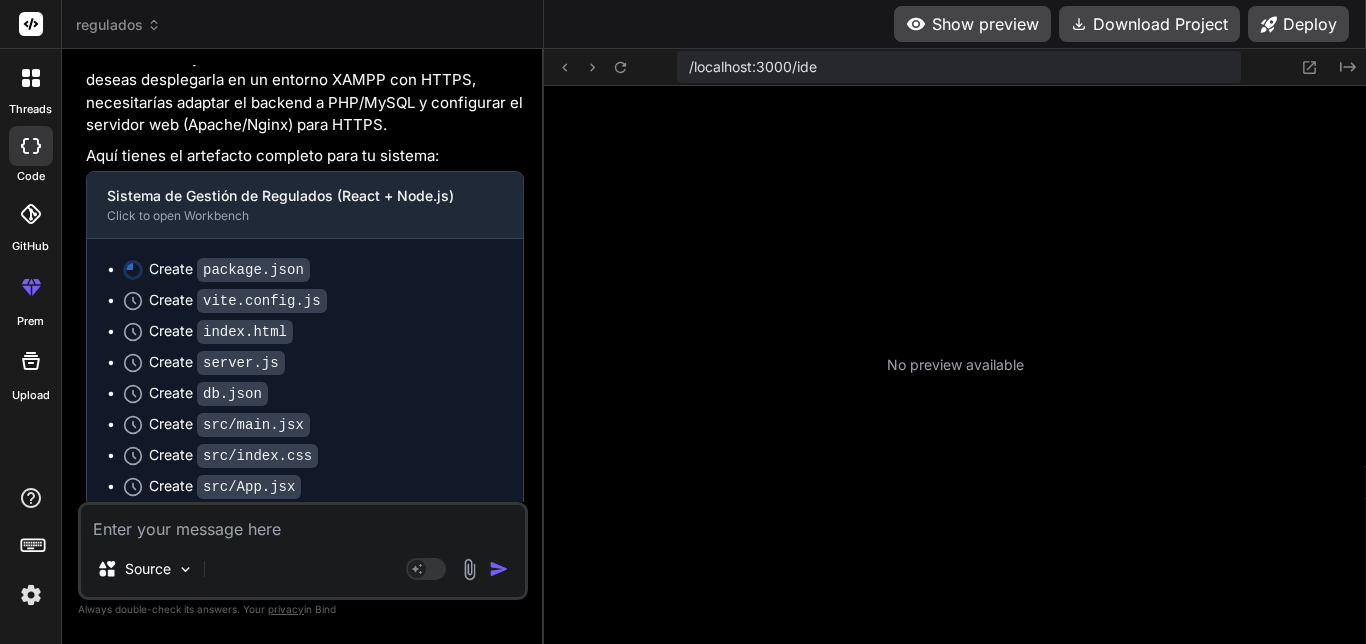 click on "regulados" at bounding box center (118, 25) 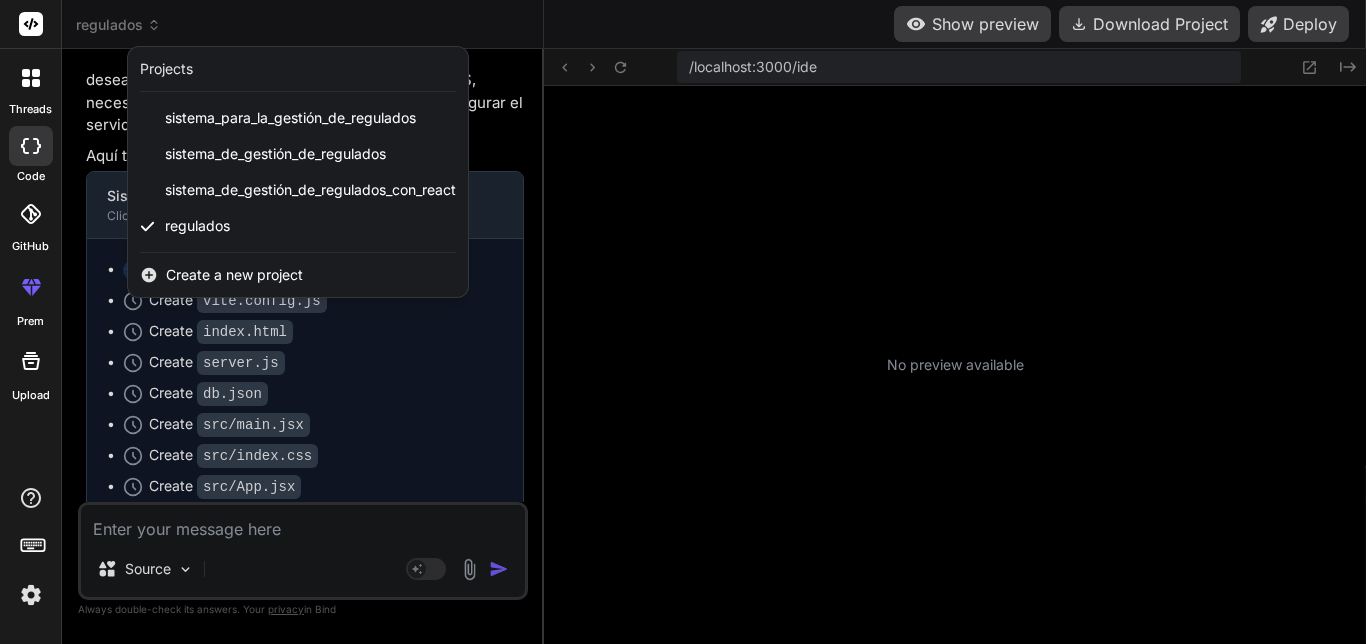 click at bounding box center (683, 322) 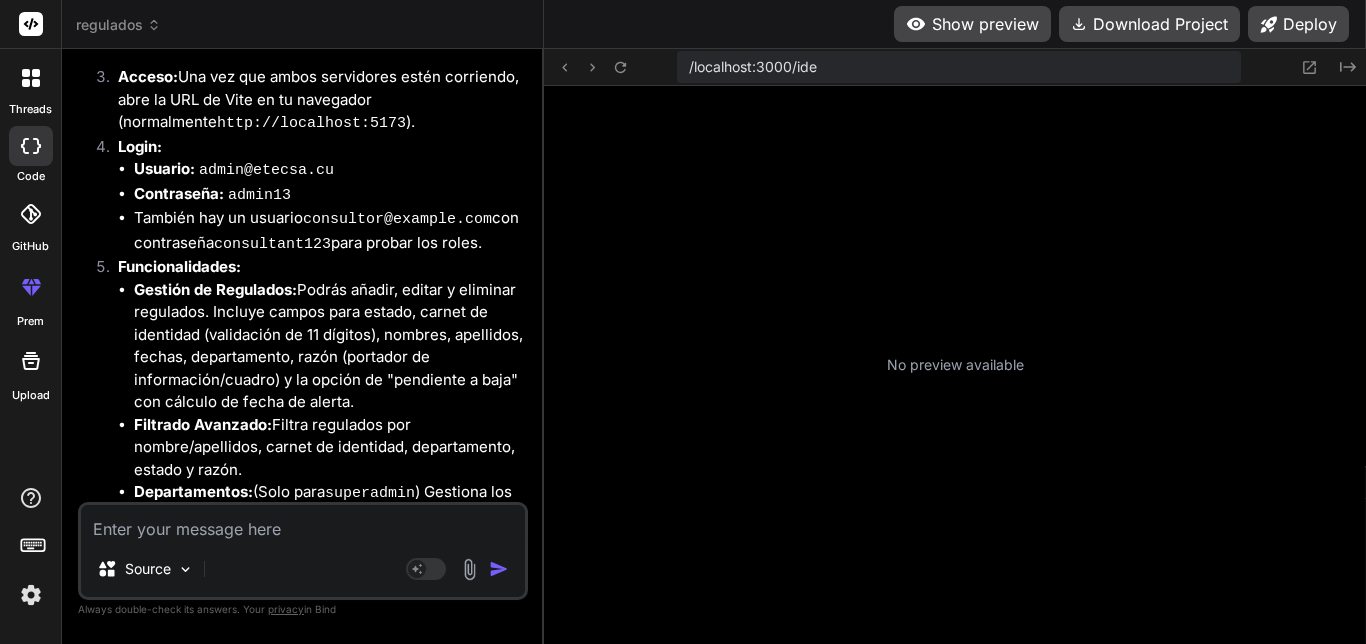 scroll, scrollTop: 4807, scrollLeft: 0, axis: vertical 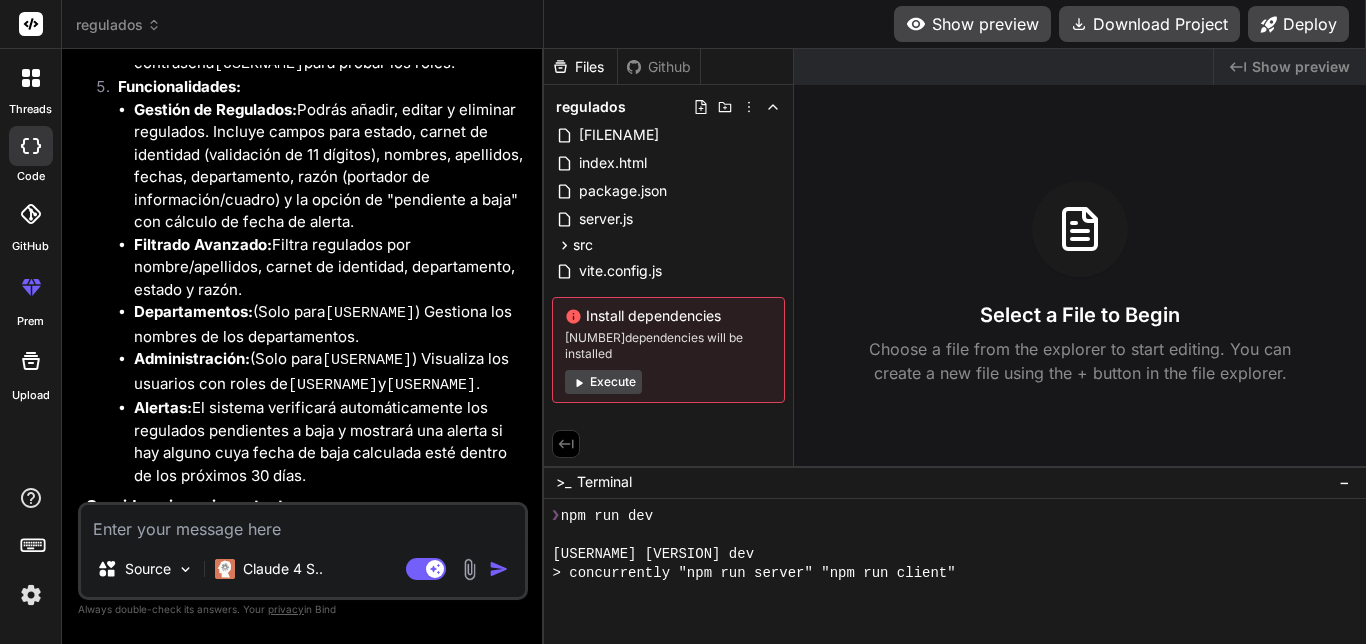 type on "x" 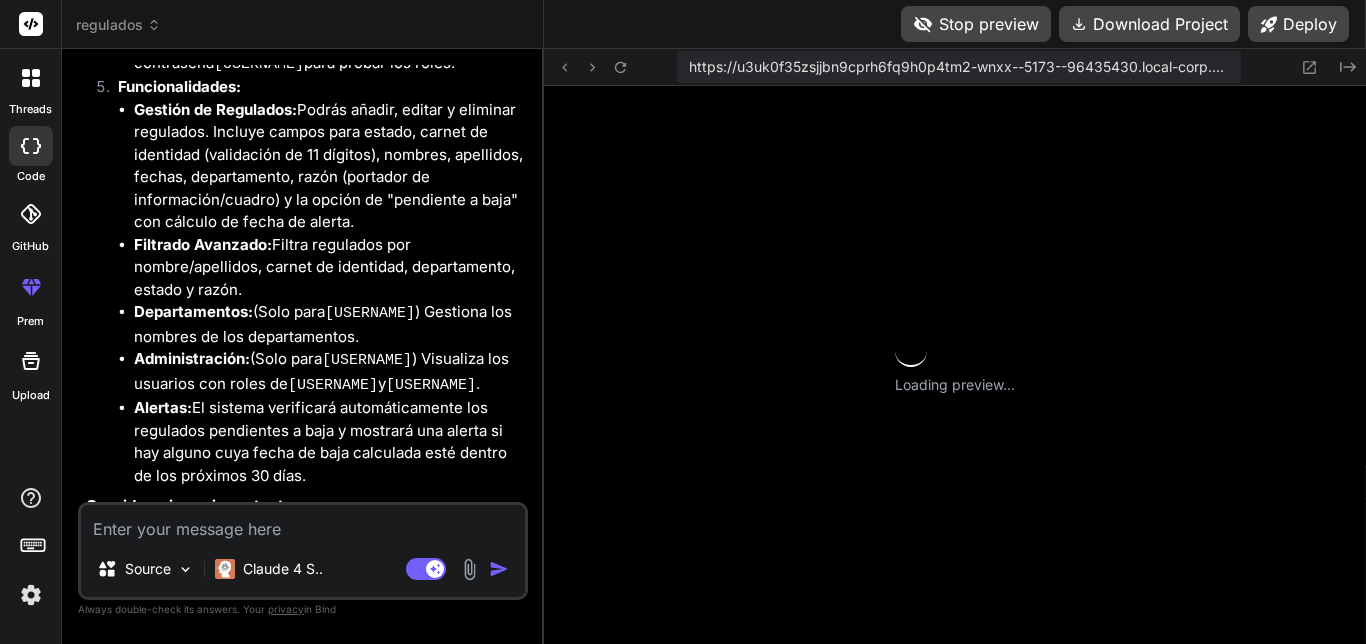 scroll, scrollTop: 551, scrollLeft: 0, axis: vertical 